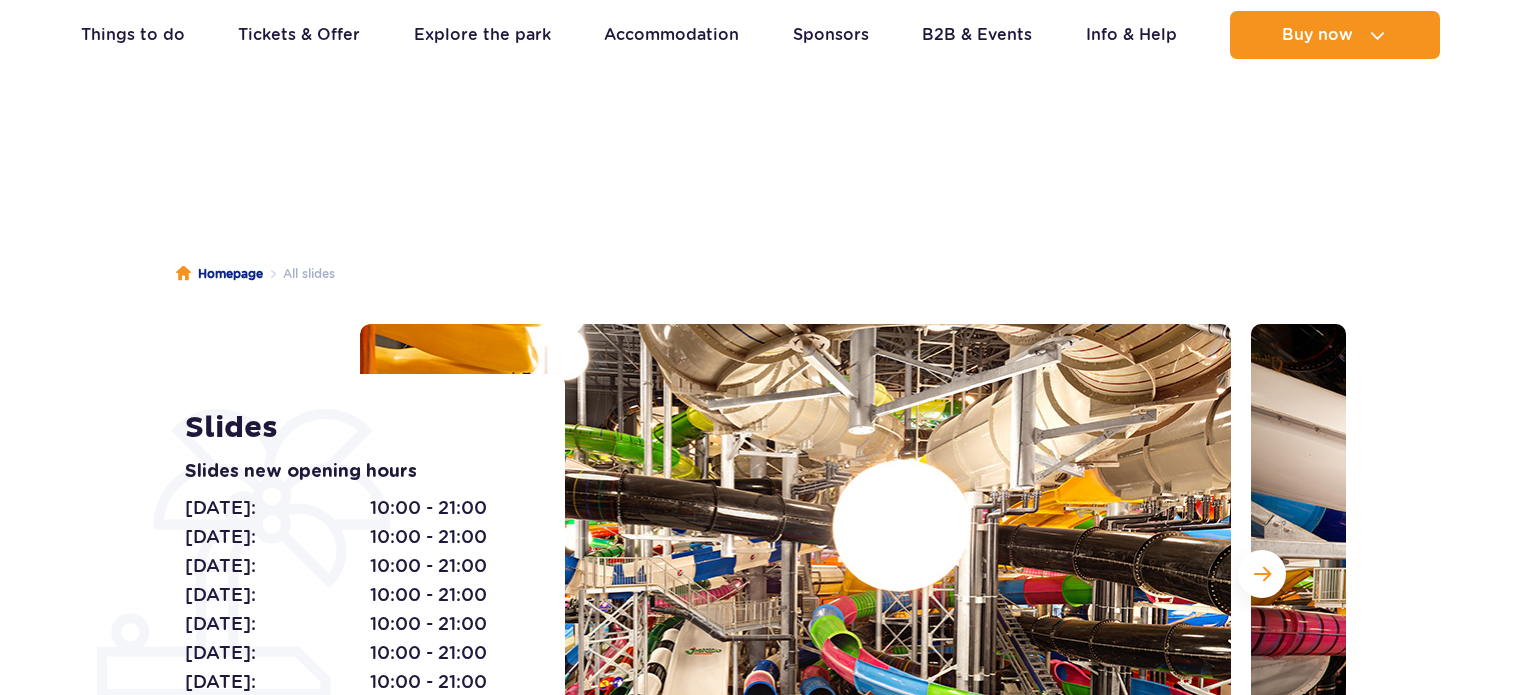 scroll, scrollTop: 300, scrollLeft: 0, axis: vertical 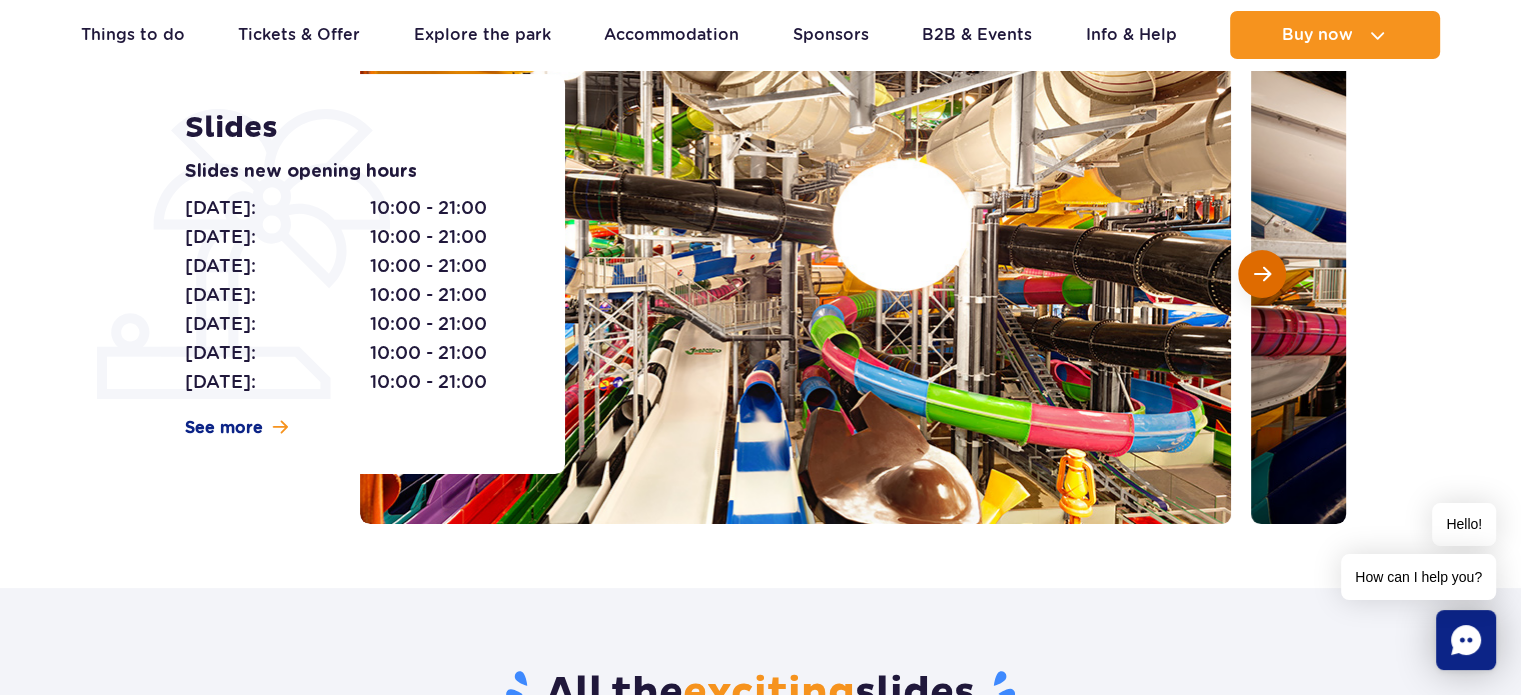 click at bounding box center [1262, 274] 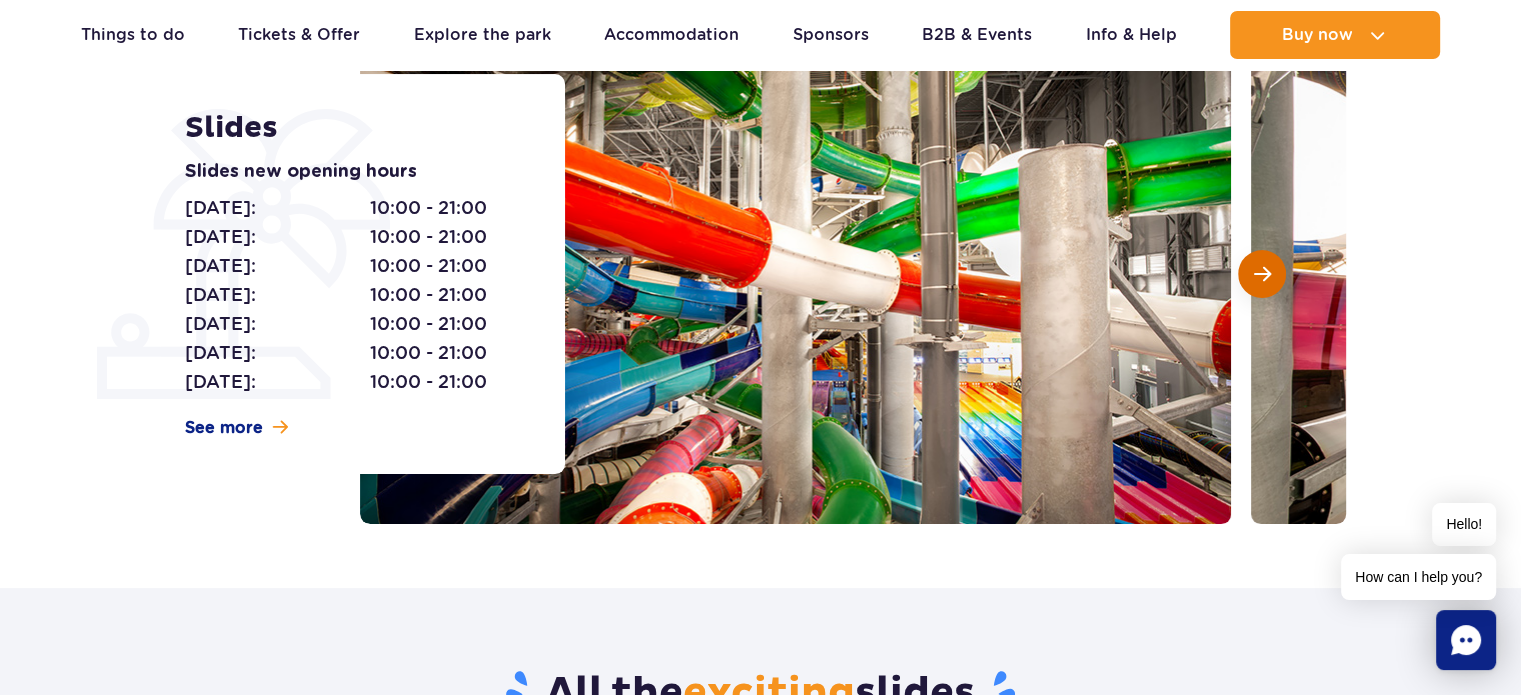 click at bounding box center [1262, 274] 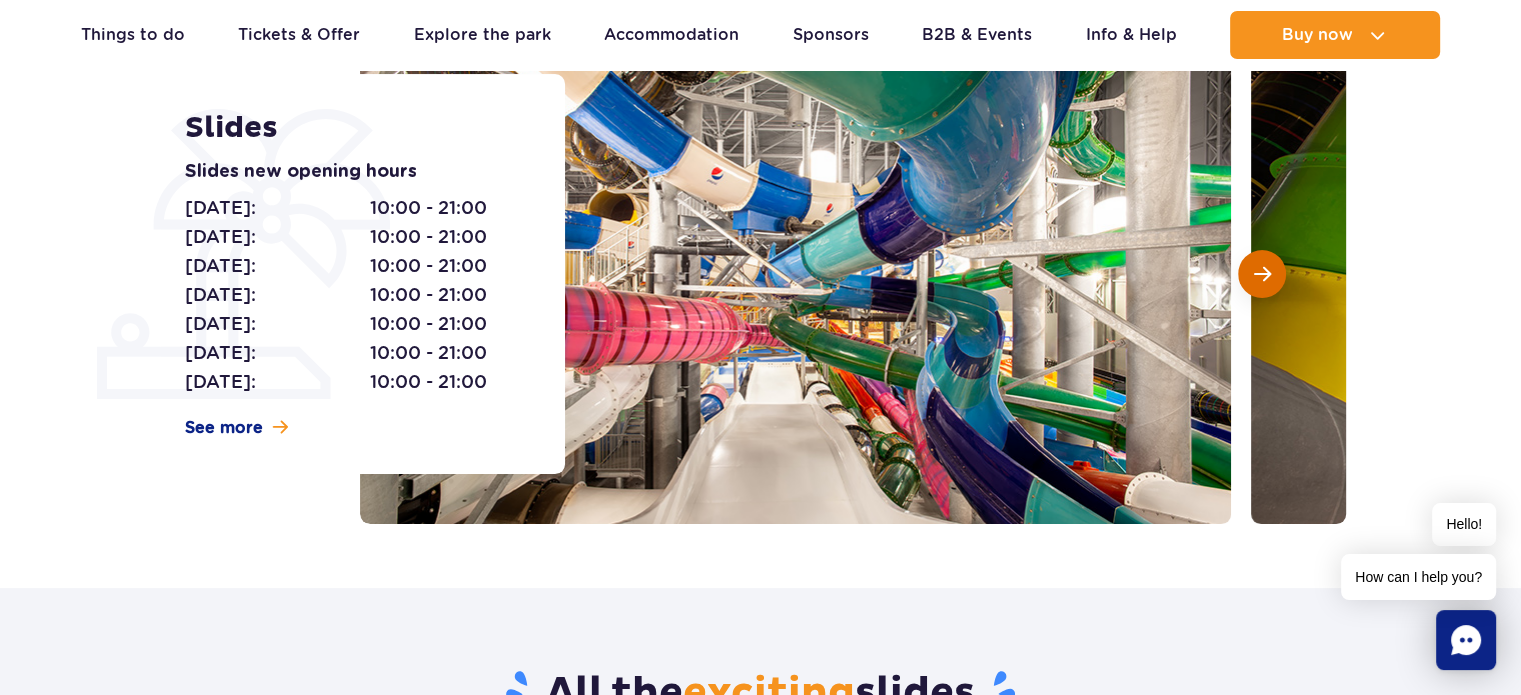 click at bounding box center [1262, 274] 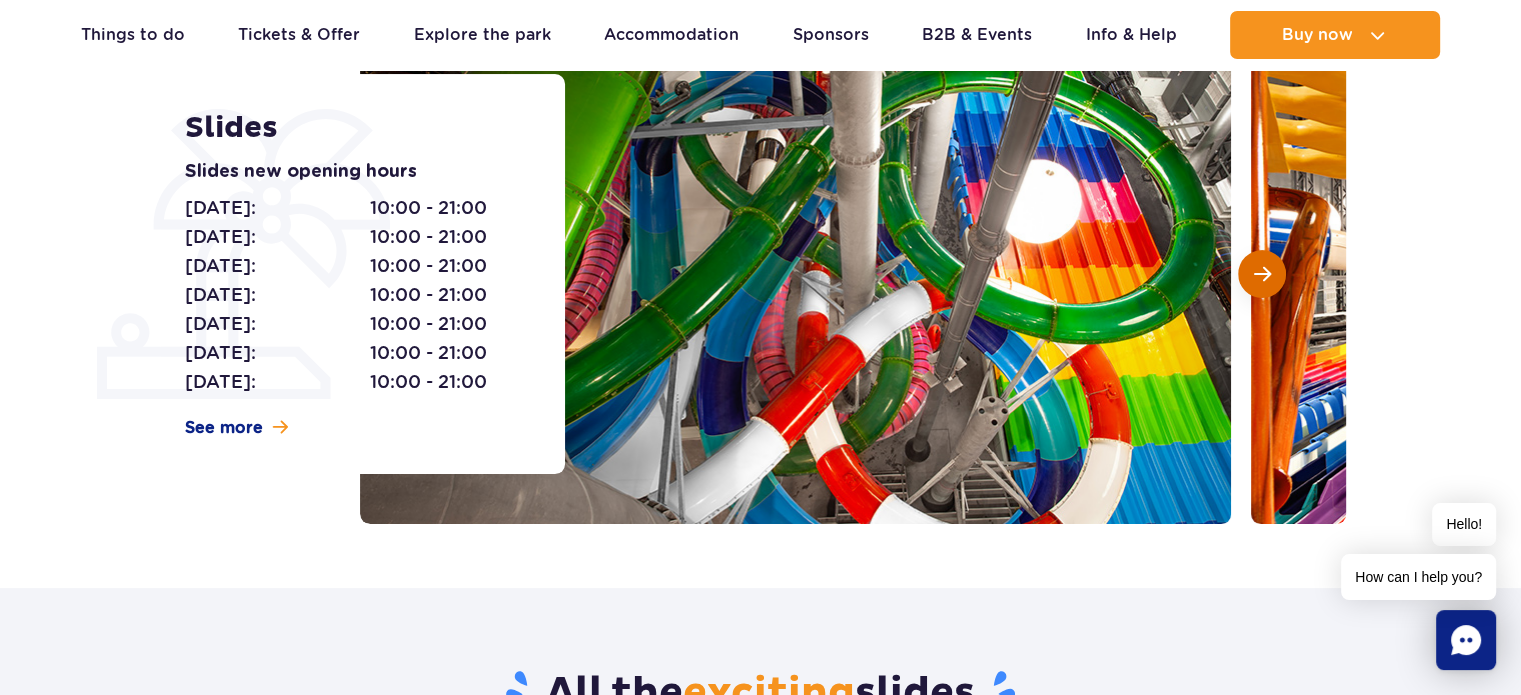 click at bounding box center (1262, 274) 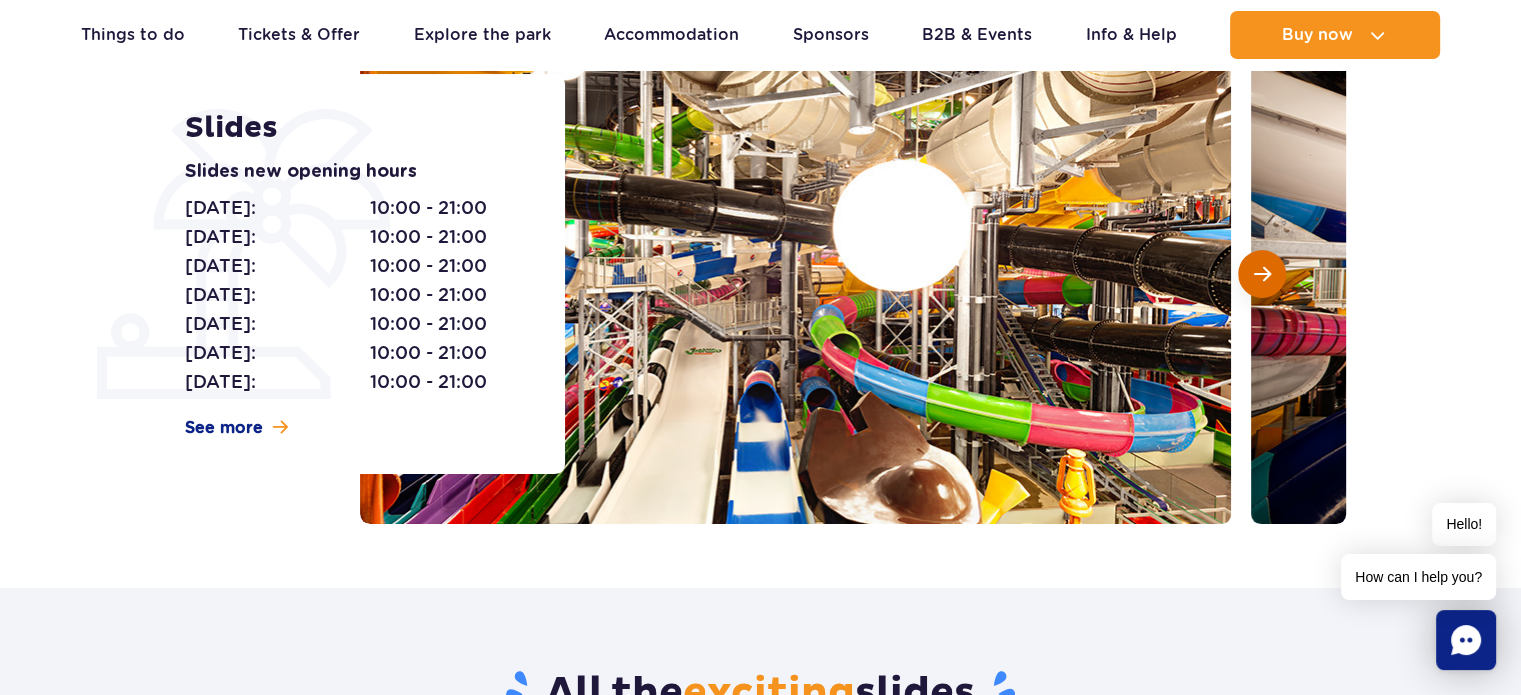 click at bounding box center (1262, 274) 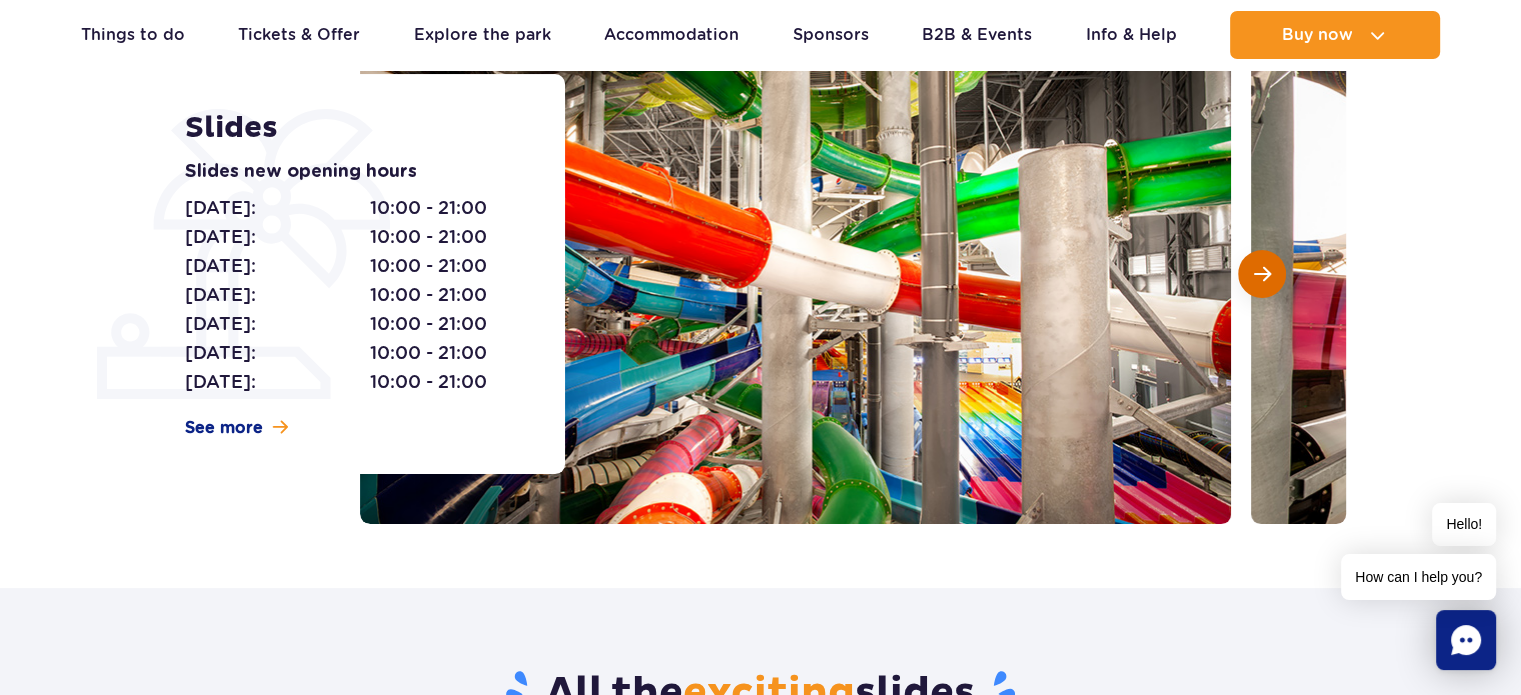 click at bounding box center [1262, 274] 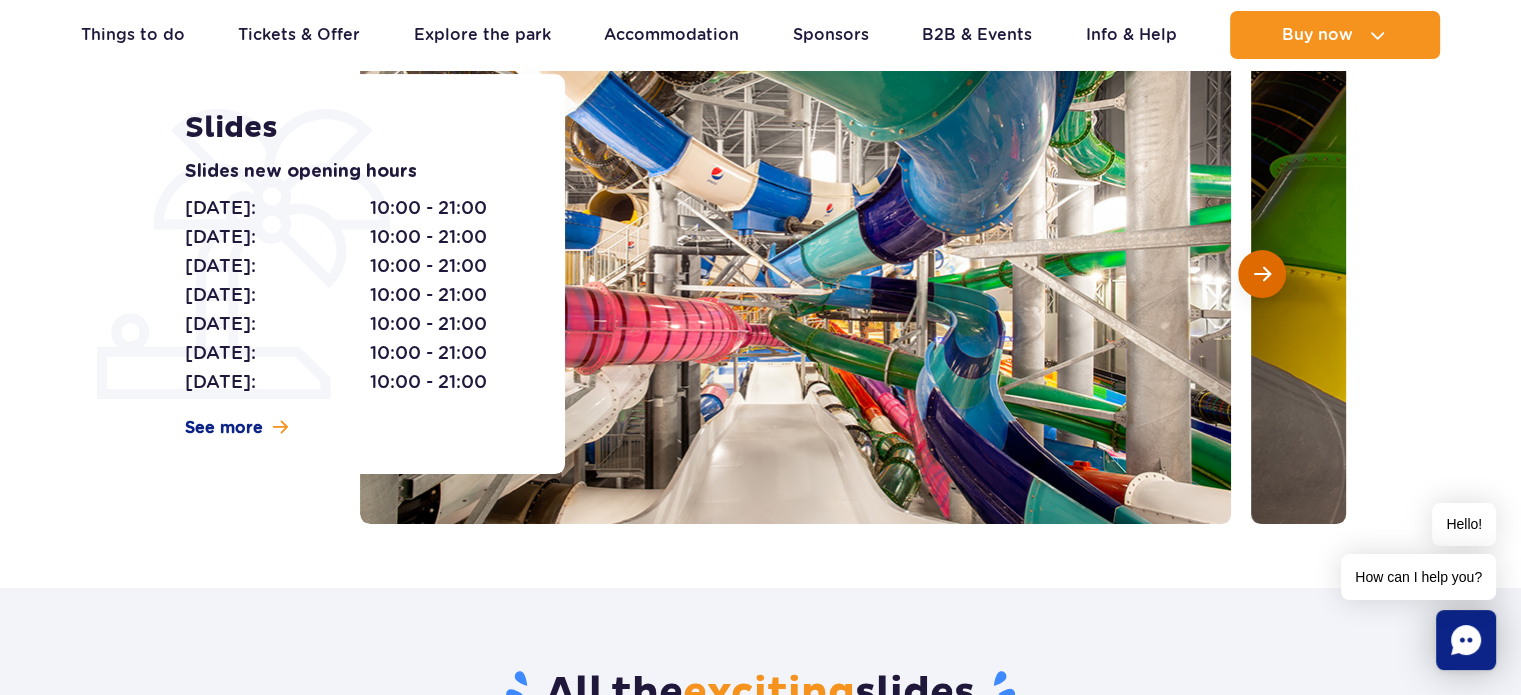 click at bounding box center [1262, 274] 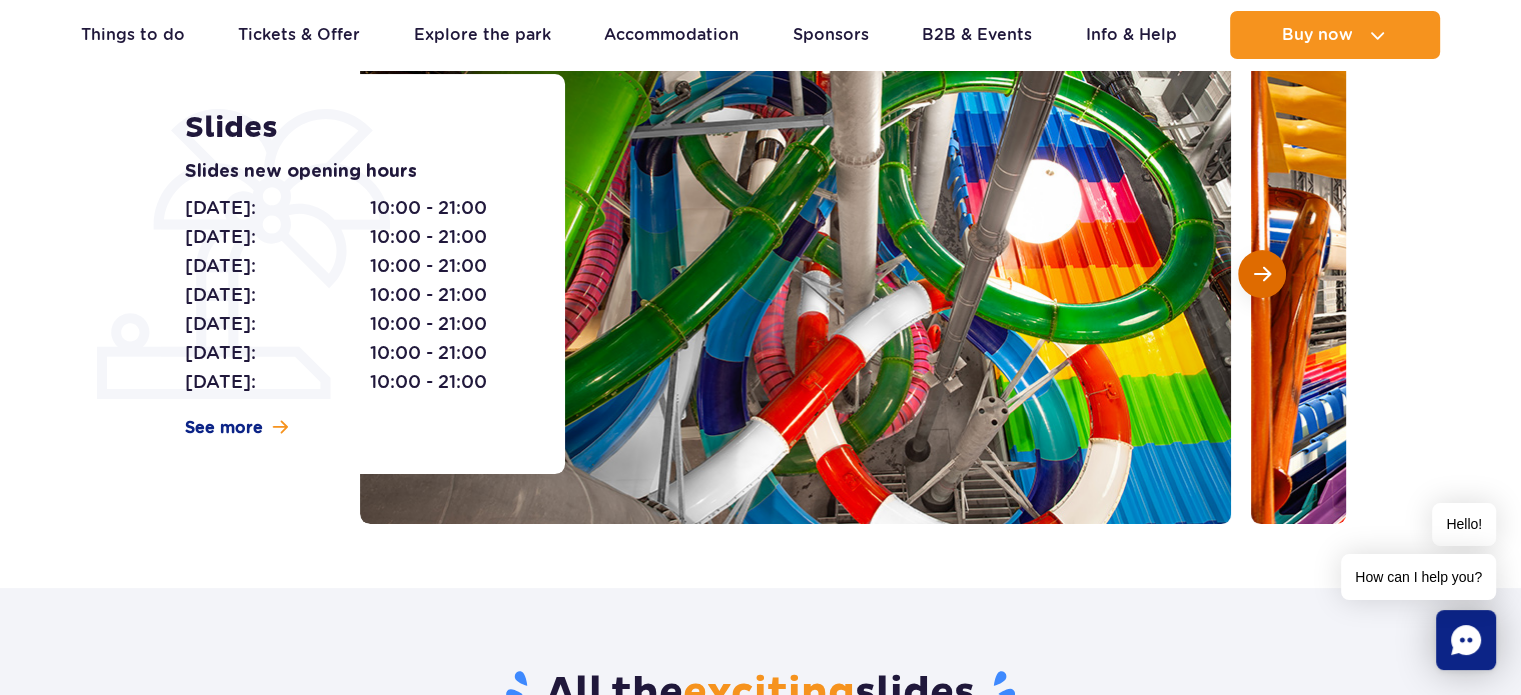 click at bounding box center (1262, 274) 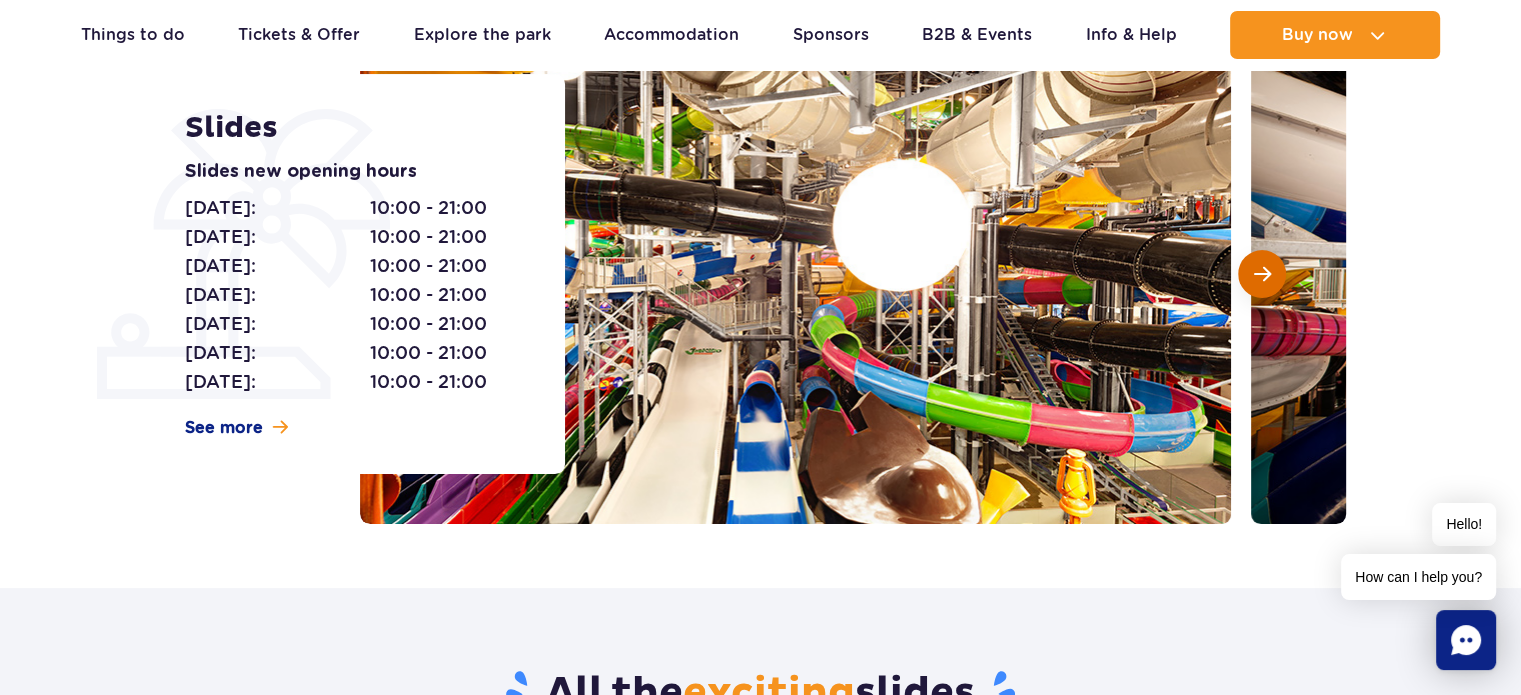 click at bounding box center [1262, 274] 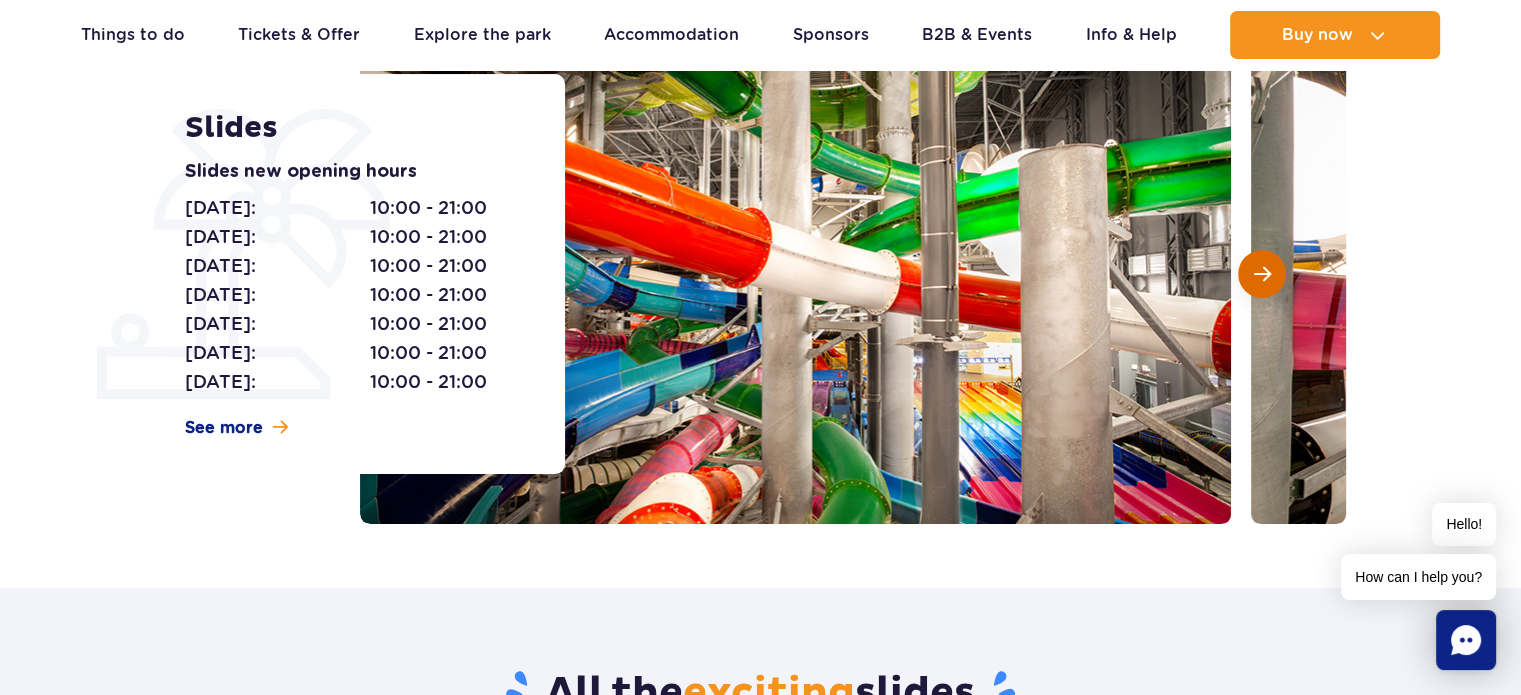click at bounding box center [1262, 274] 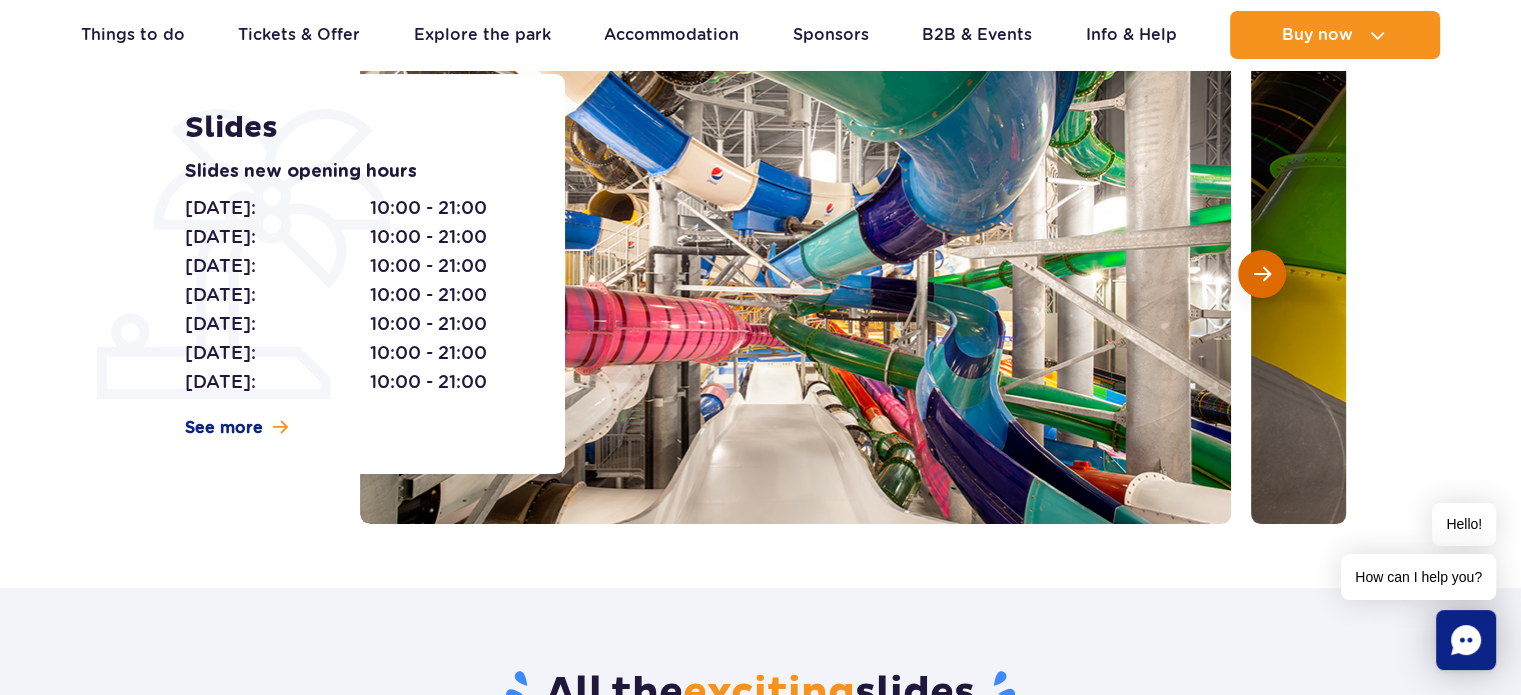 click at bounding box center [1262, 274] 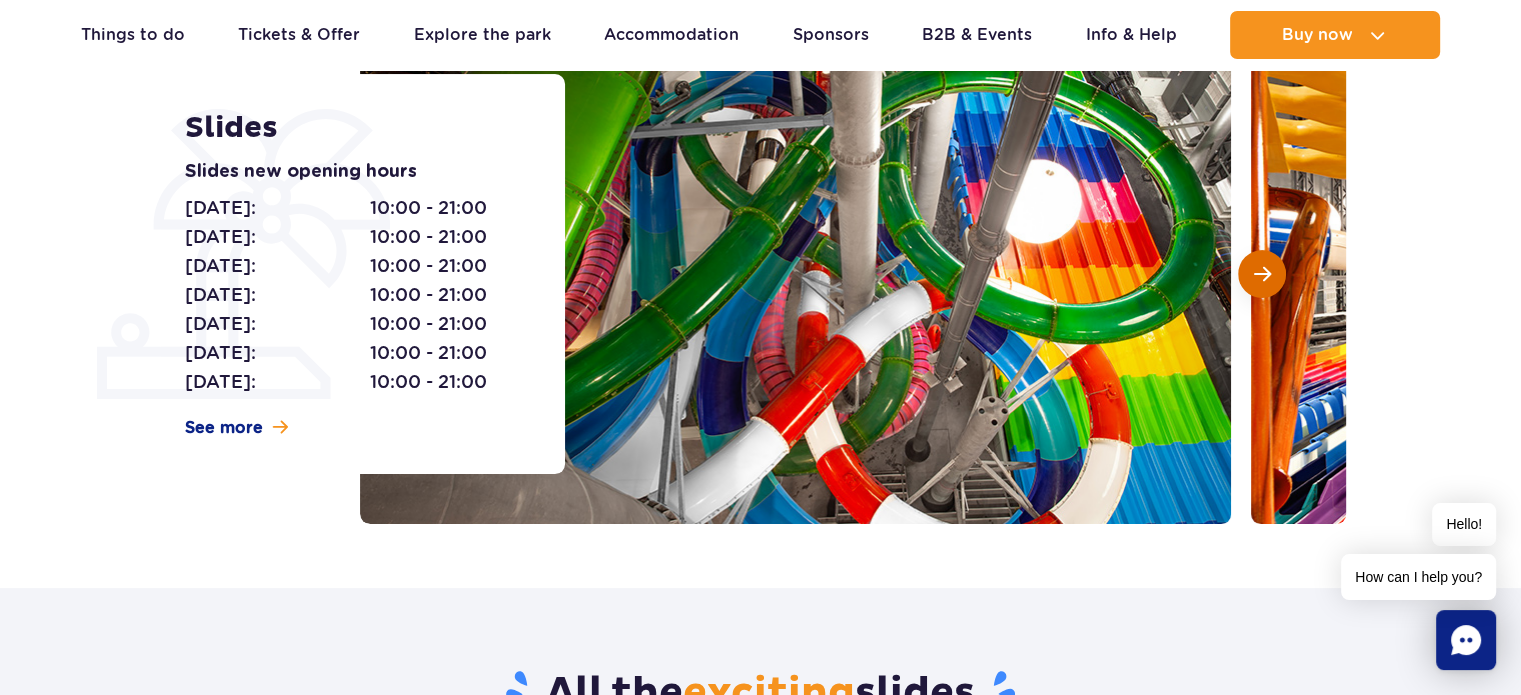 click at bounding box center [1262, 274] 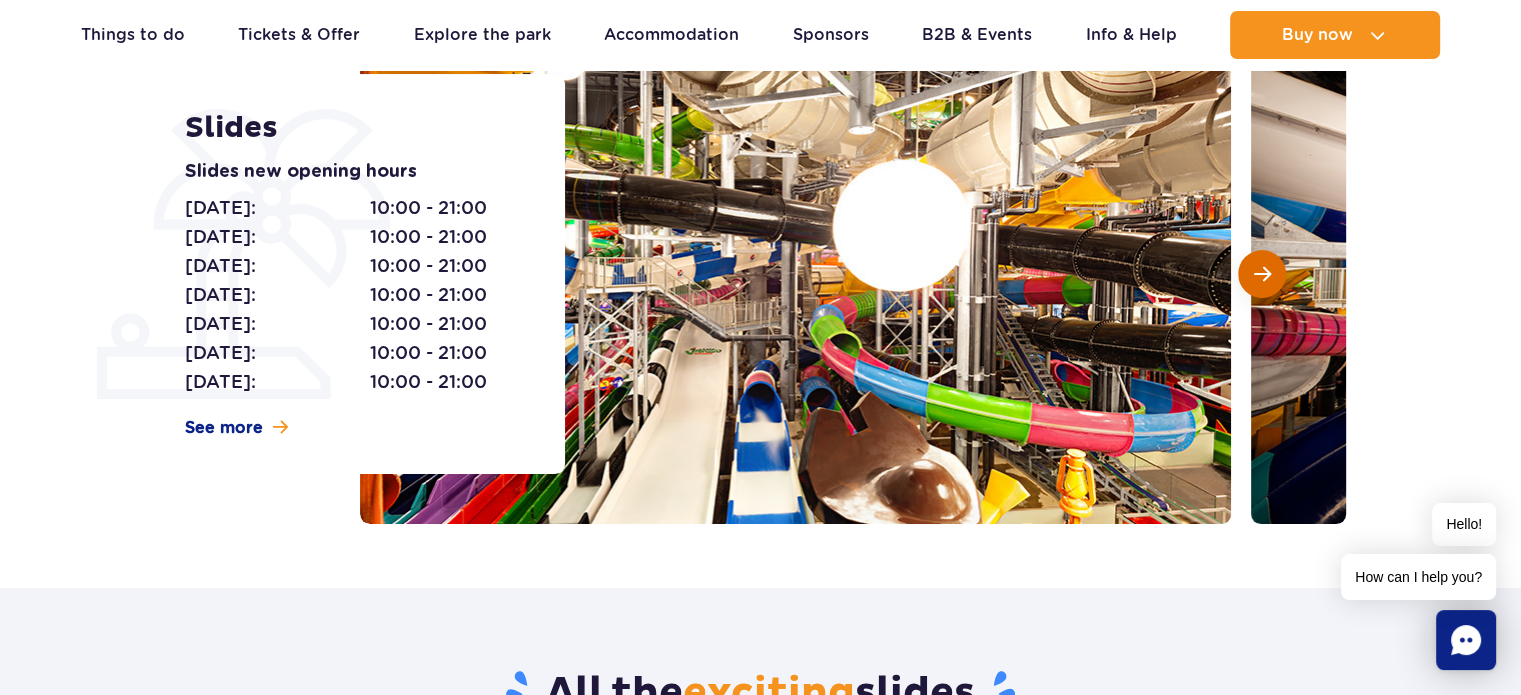click at bounding box center [1262, 274] 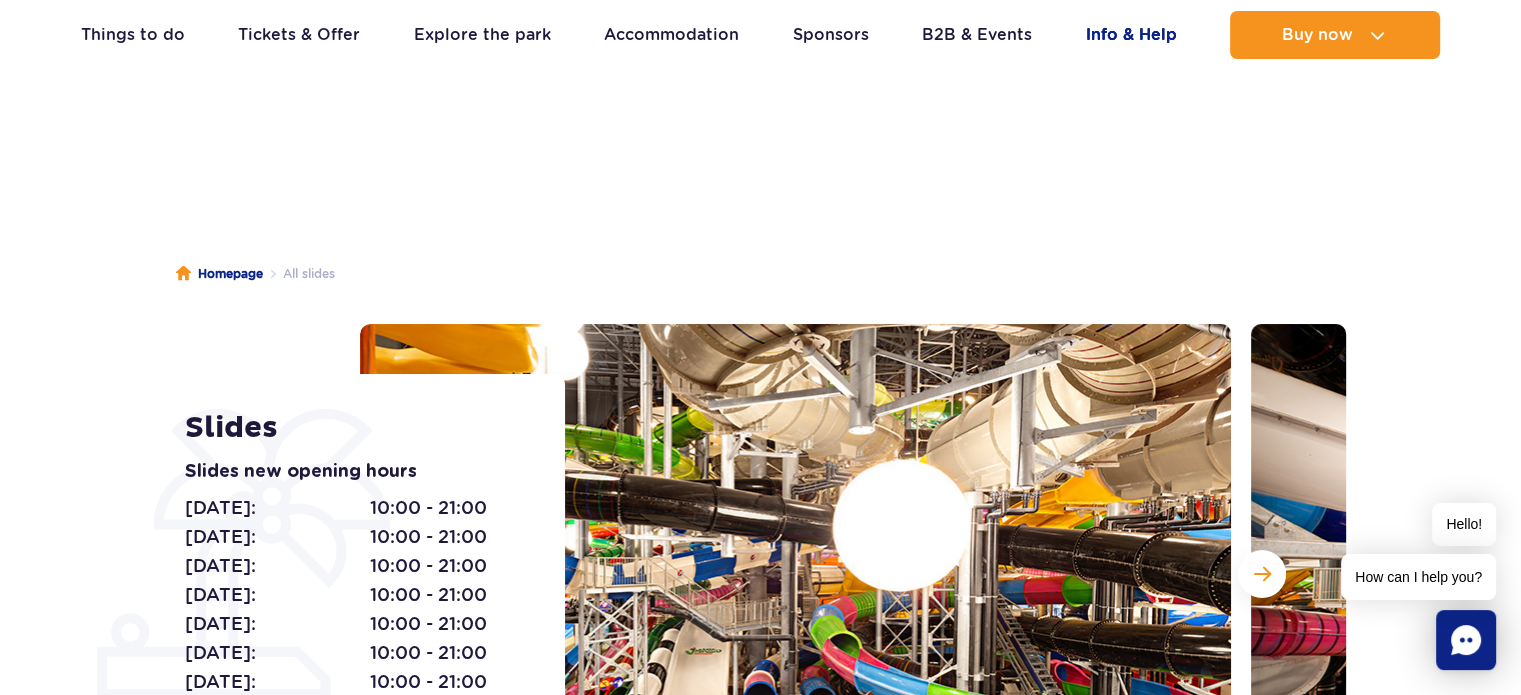 scroll, scrollTop: 0, scrollLeft: 0, axis: both 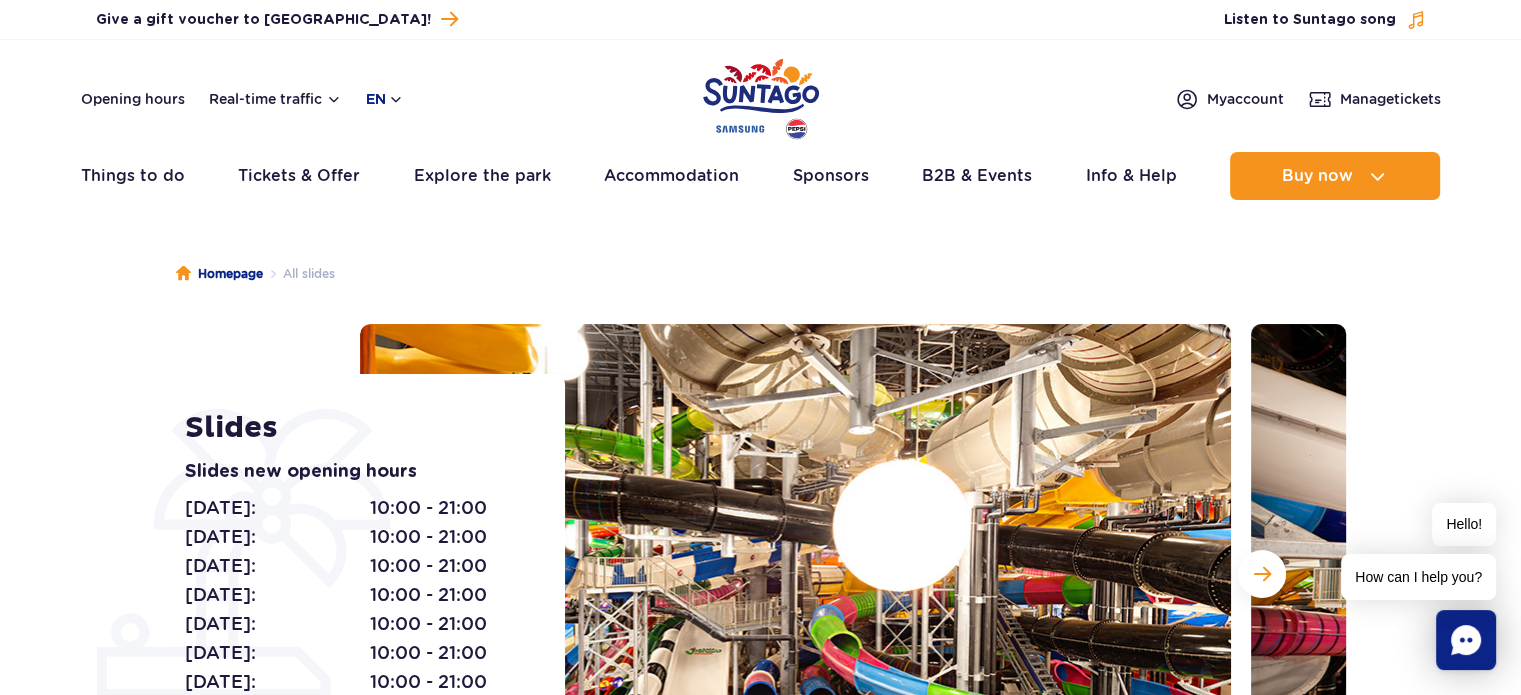click on "EN" at bounding box center [385, 99] 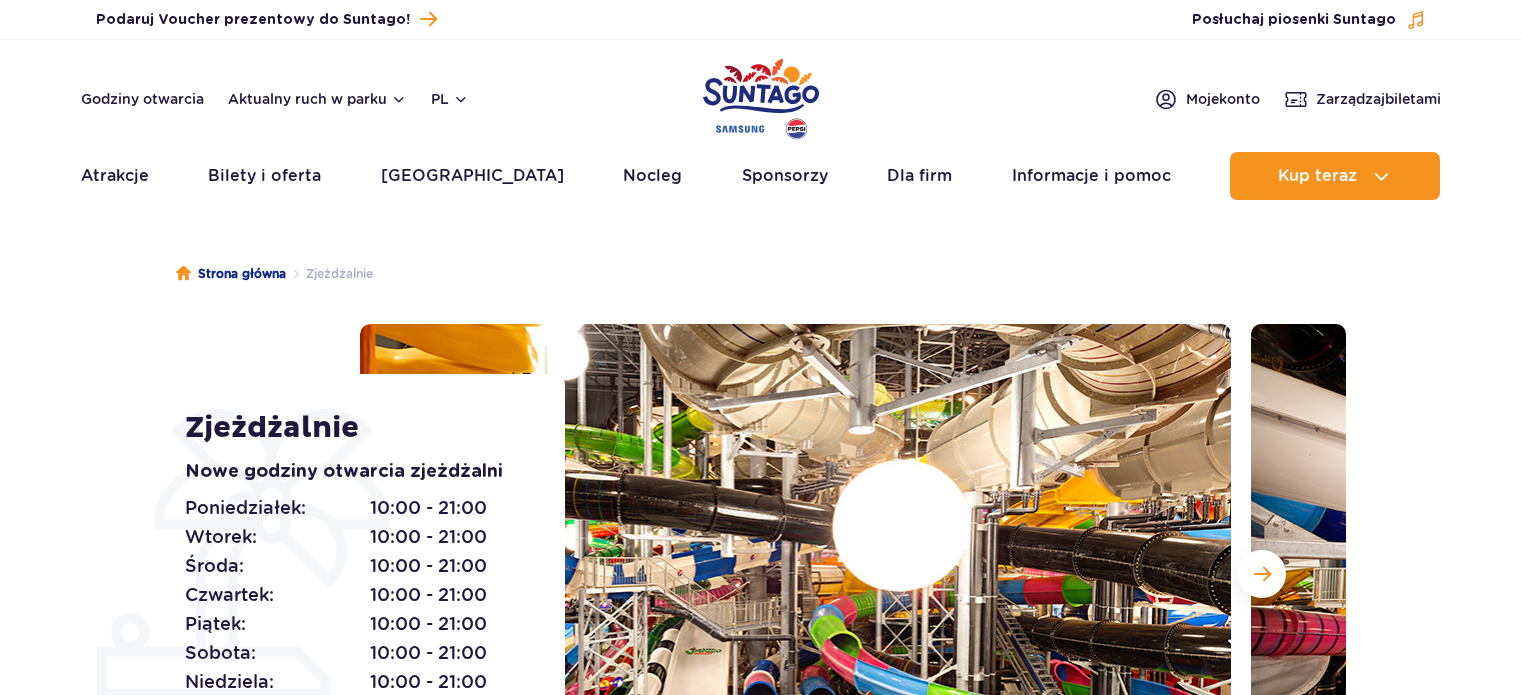 scroll, scrollTop: 0, scrollLeft: 0, axis: both 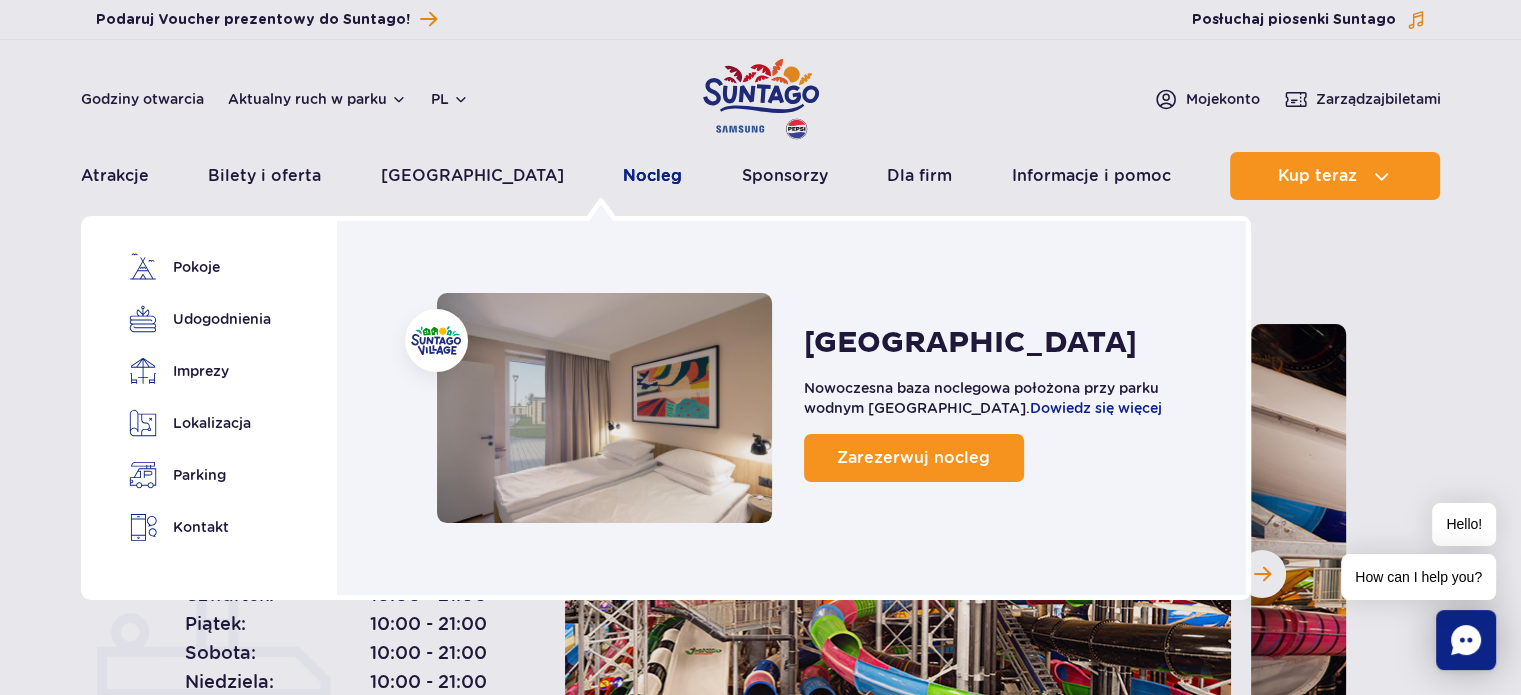 click on "Nocleg" at bounding box center [652, 176] 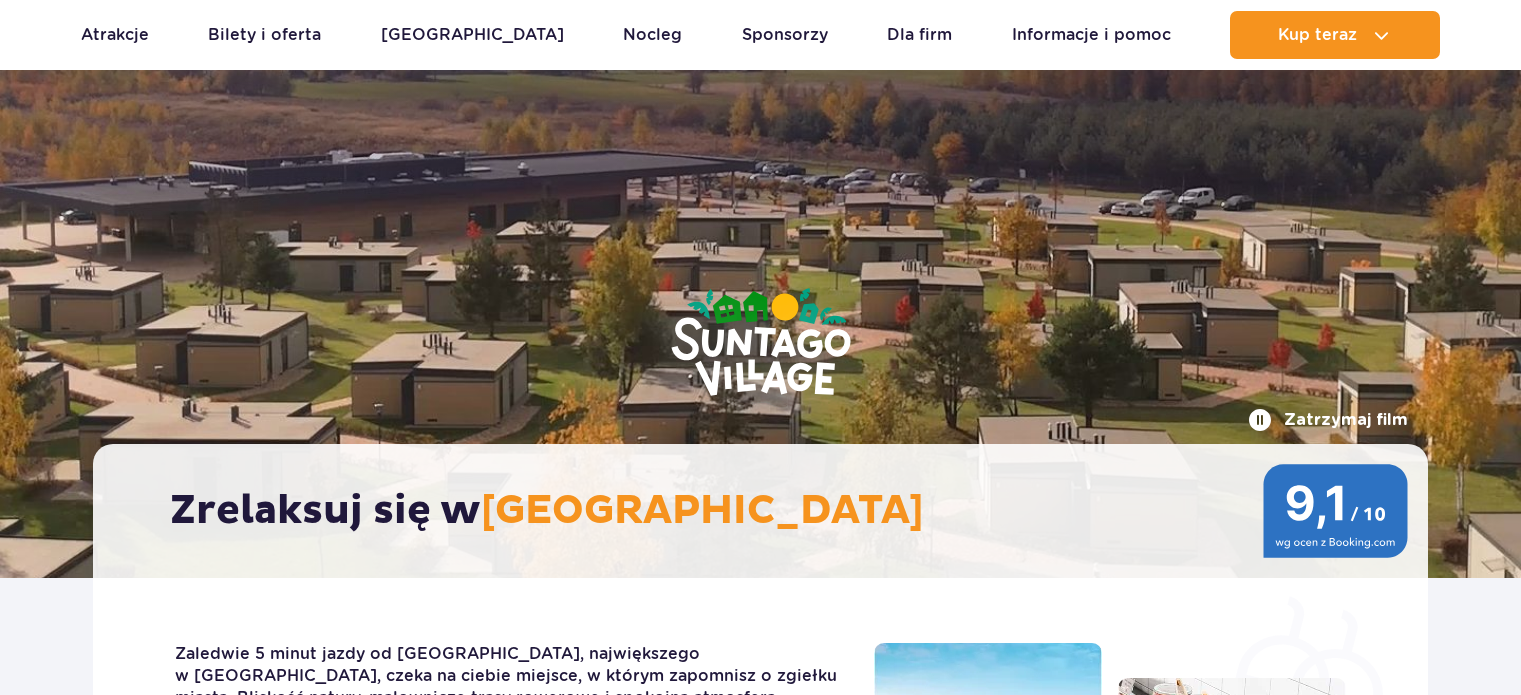 scroll, scrollTop: 400, scrollLeft: 0, axis: vertical 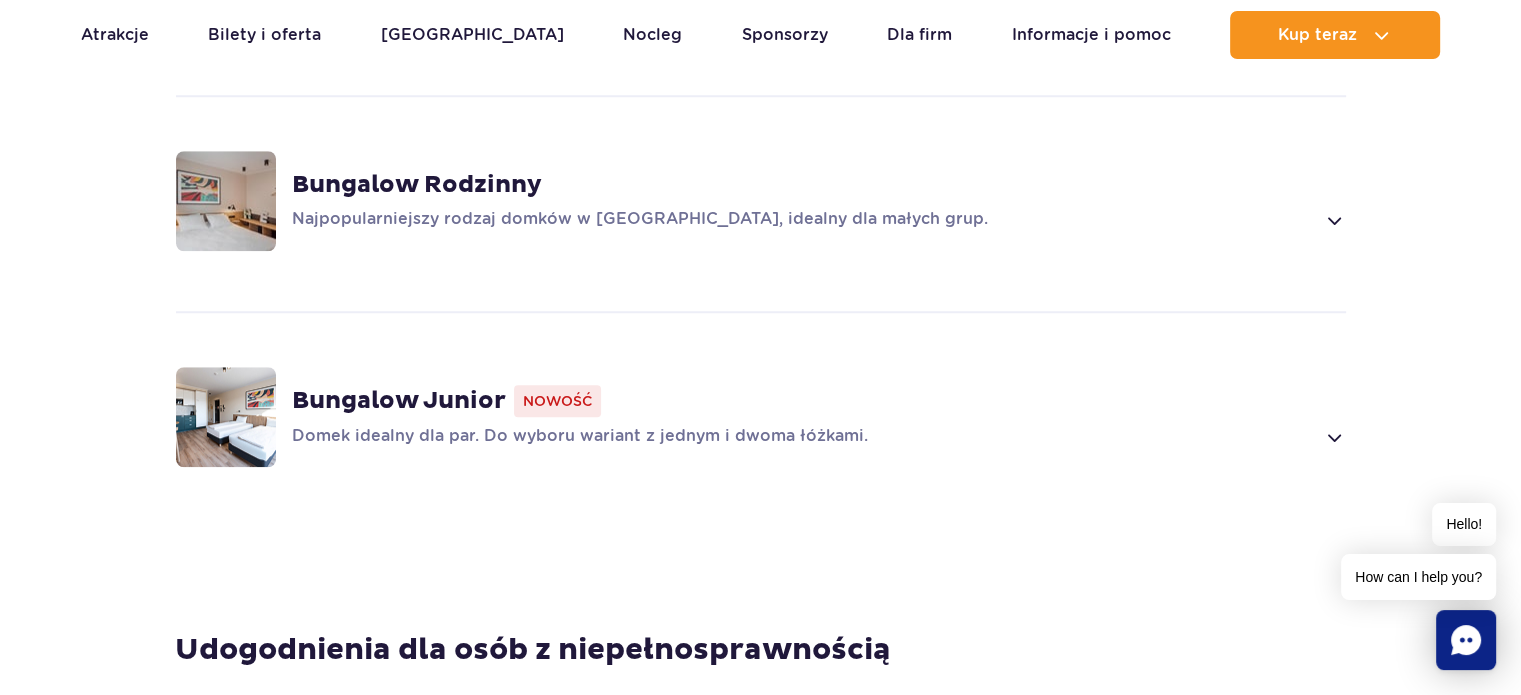 click on "Bungalow Junior
Nowość
Domek idealny dla par. Do wyboru wariant z jednym i dwoma łóżkami." at bounding box center (819, 417) 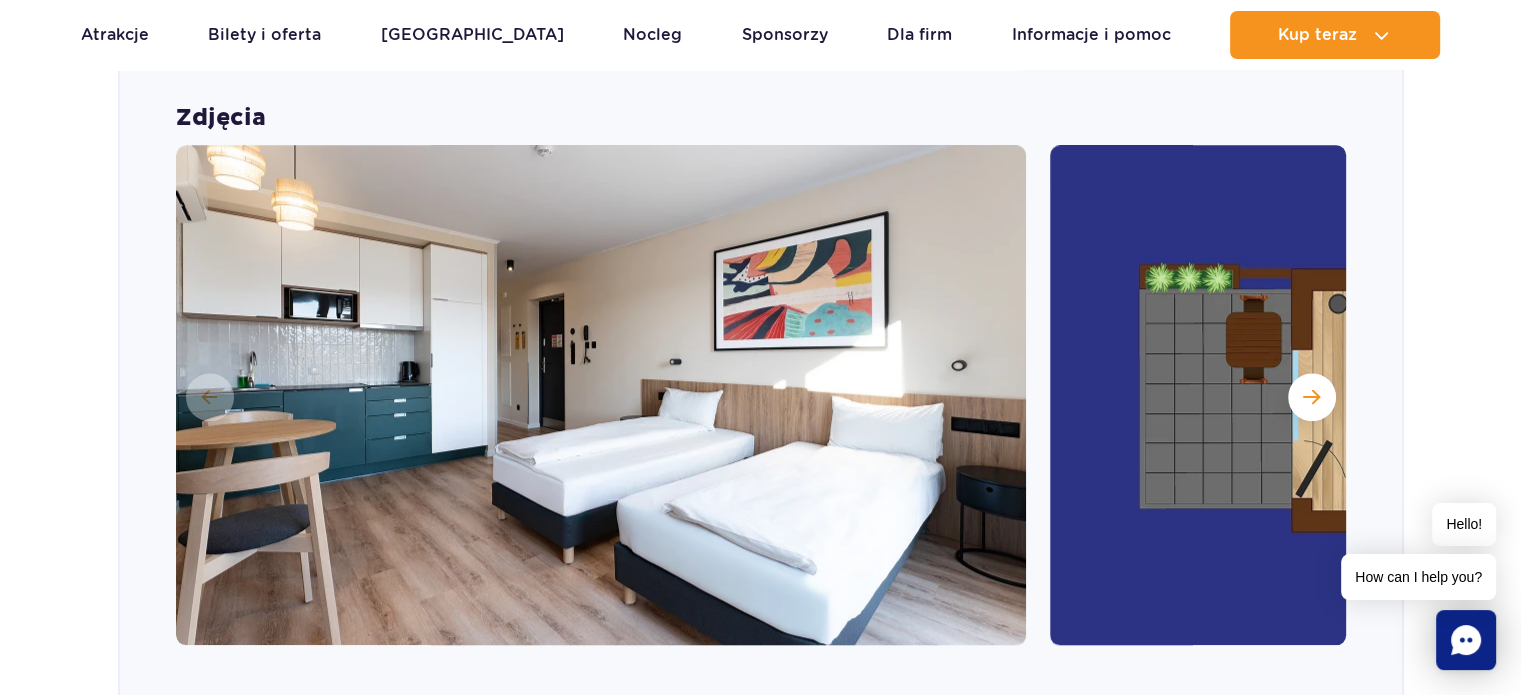 scroll, scrollTop: 2113, scrollLeft: 0, axis: vertical 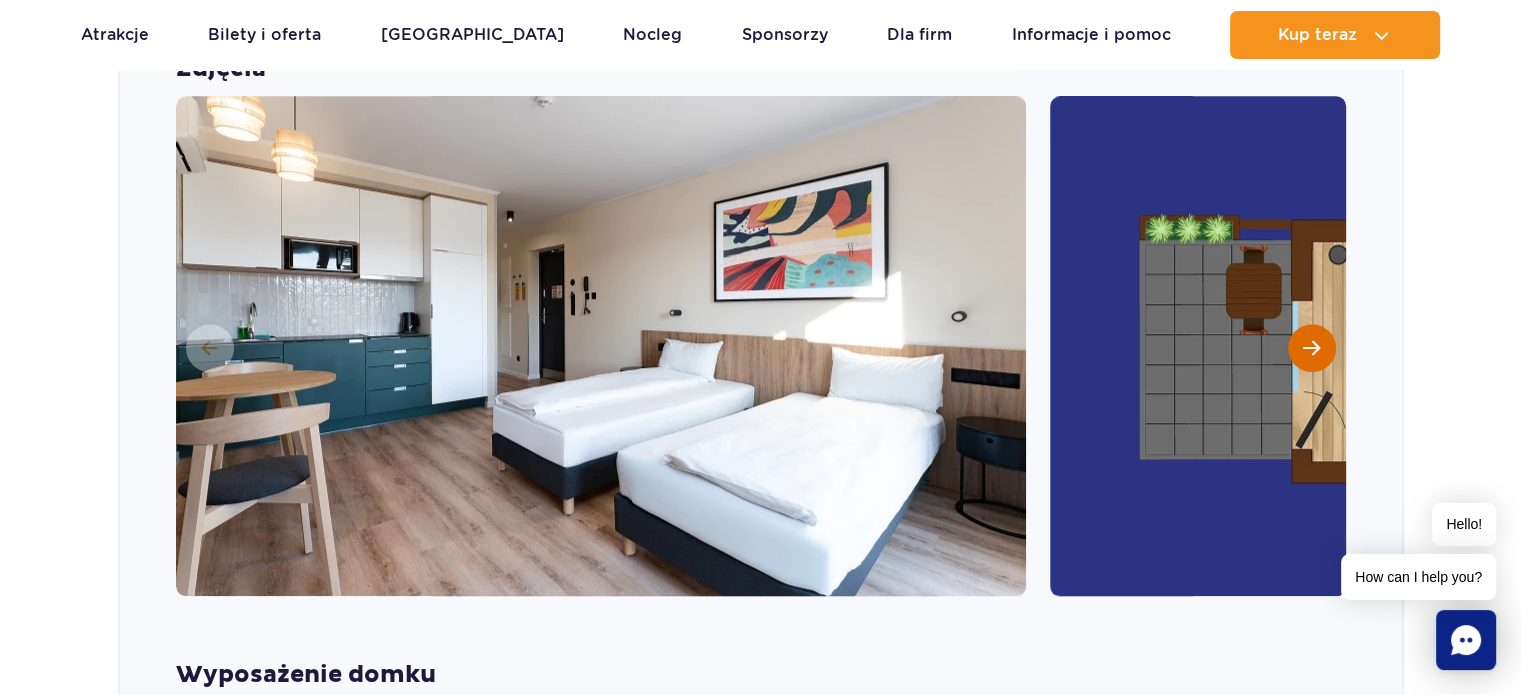 click at bounding box center (1312, 348) 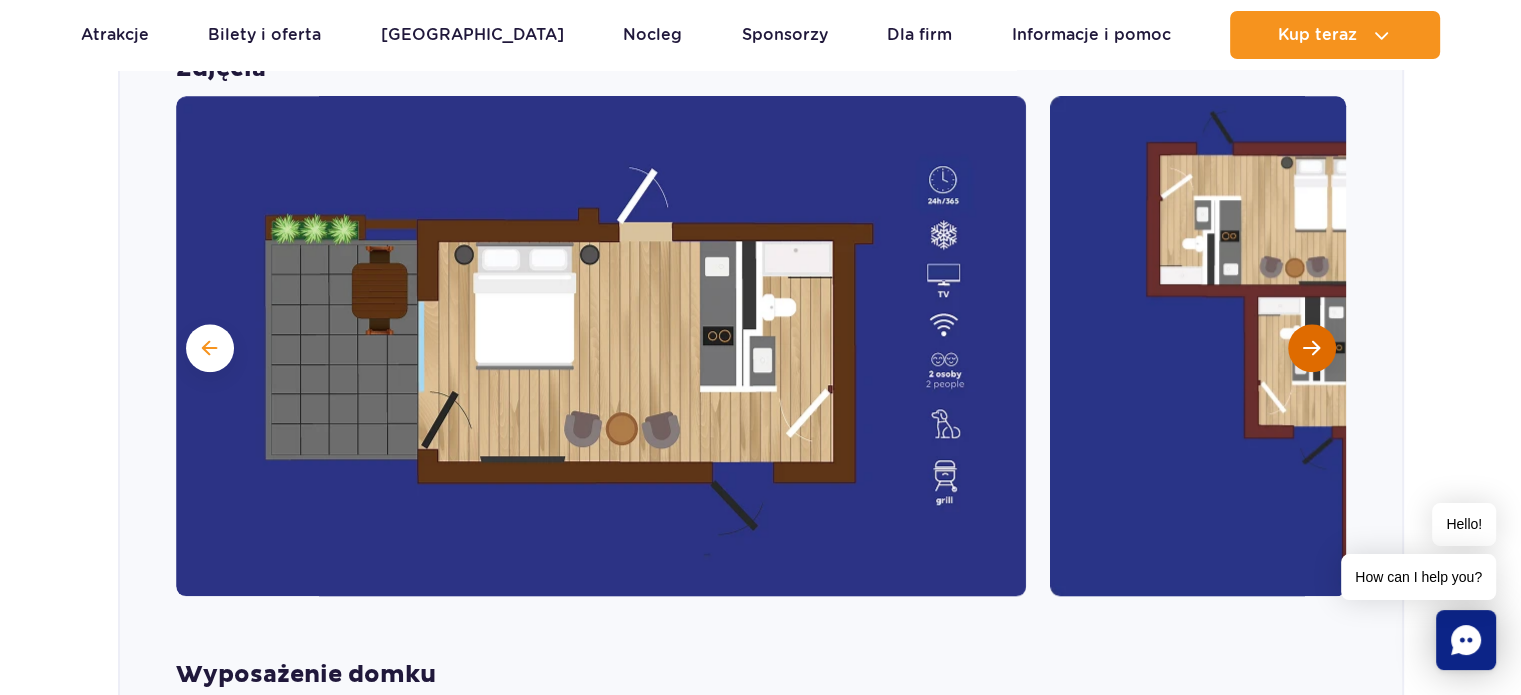 click at bounding box center (1311, 348) 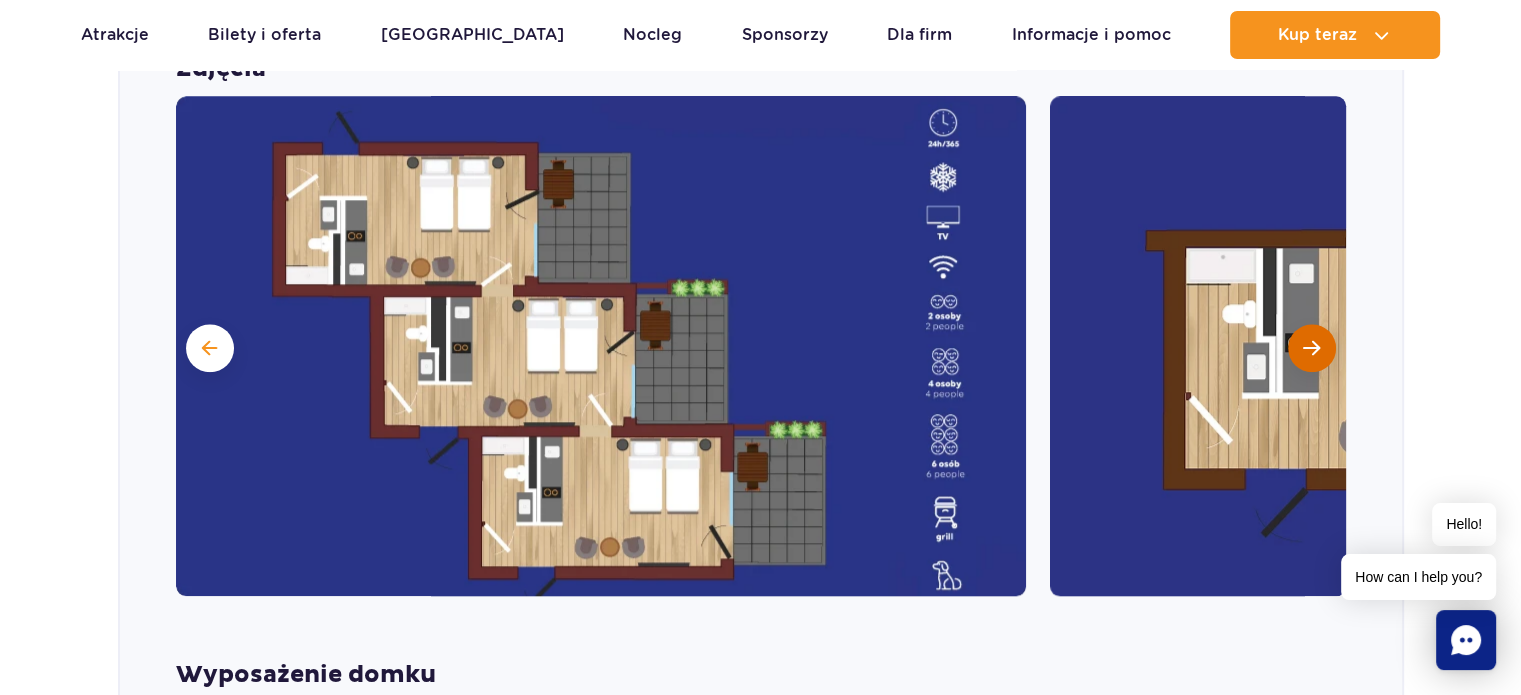 click at bounding box center (1311, 348) 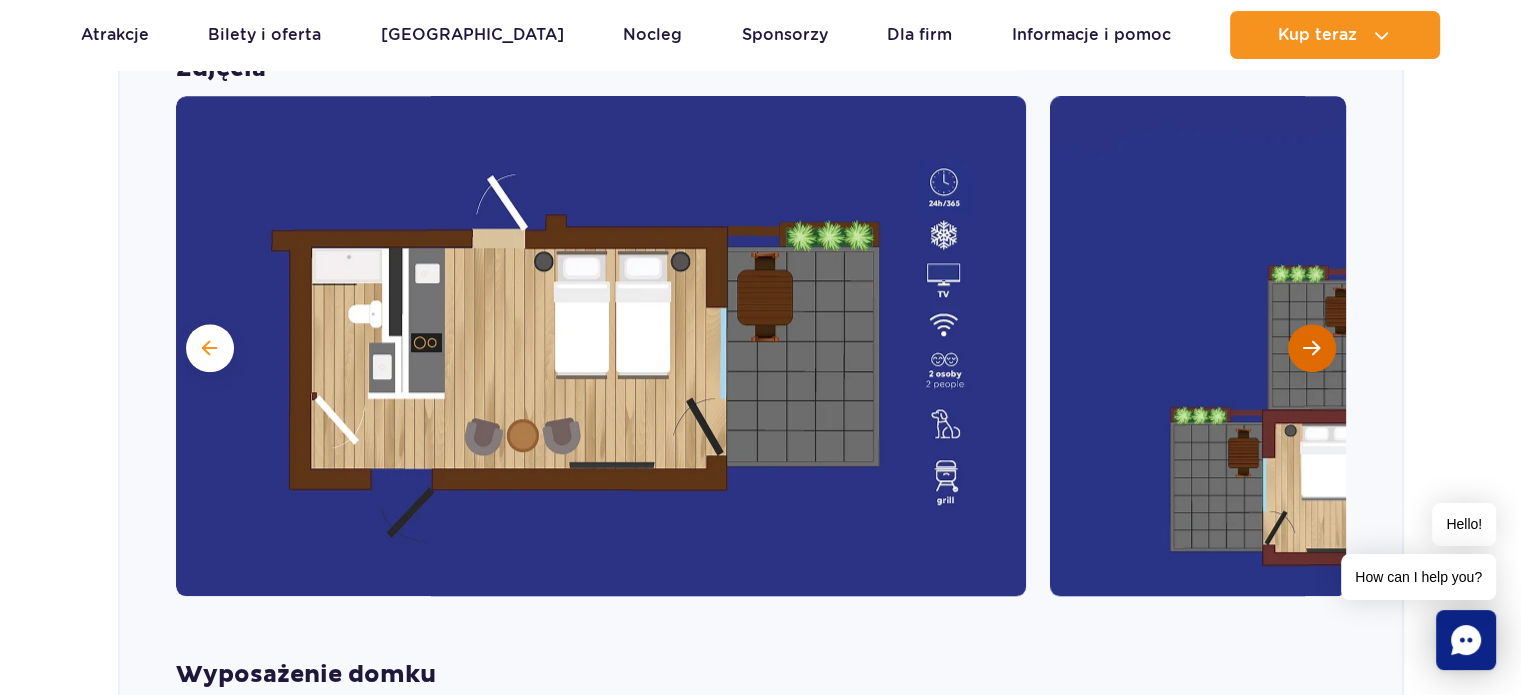 click at bounding box center [1311, 348] 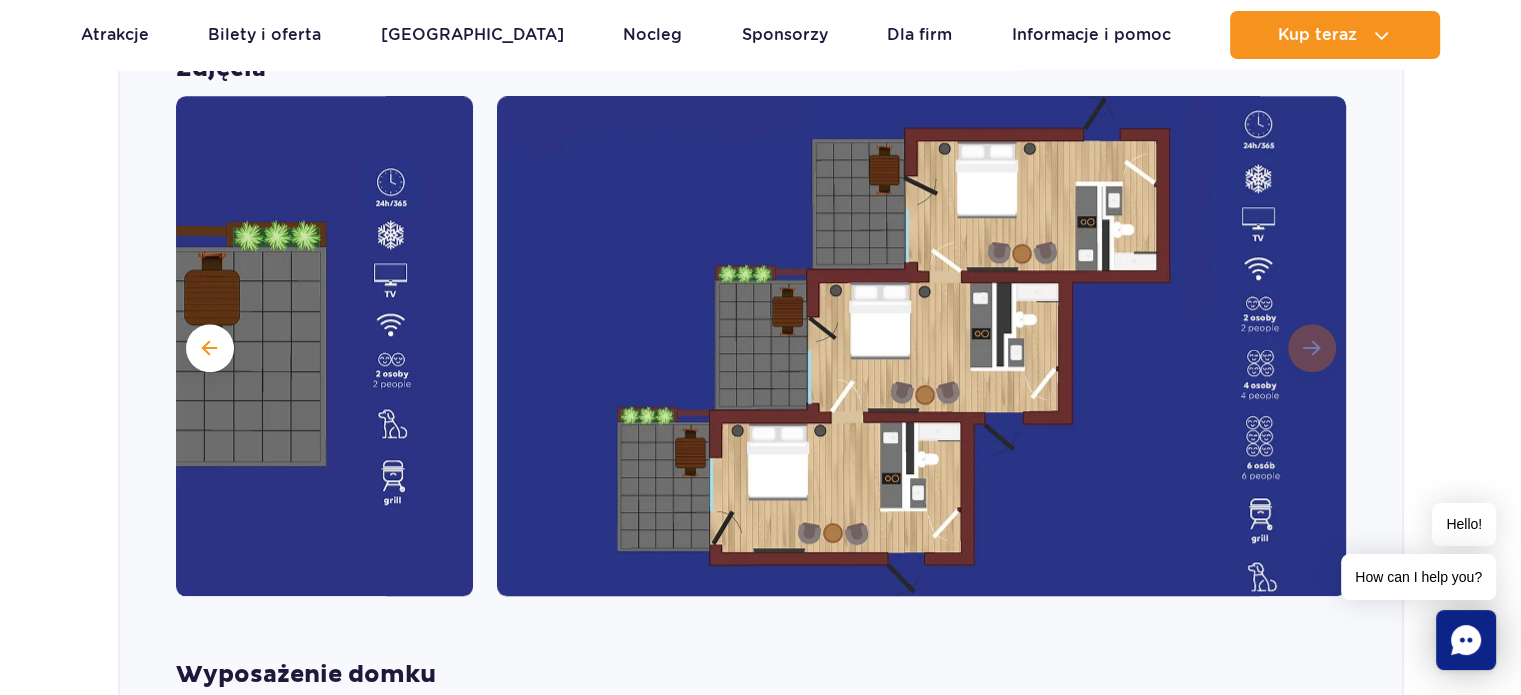 click at bounding box center [922, 346] 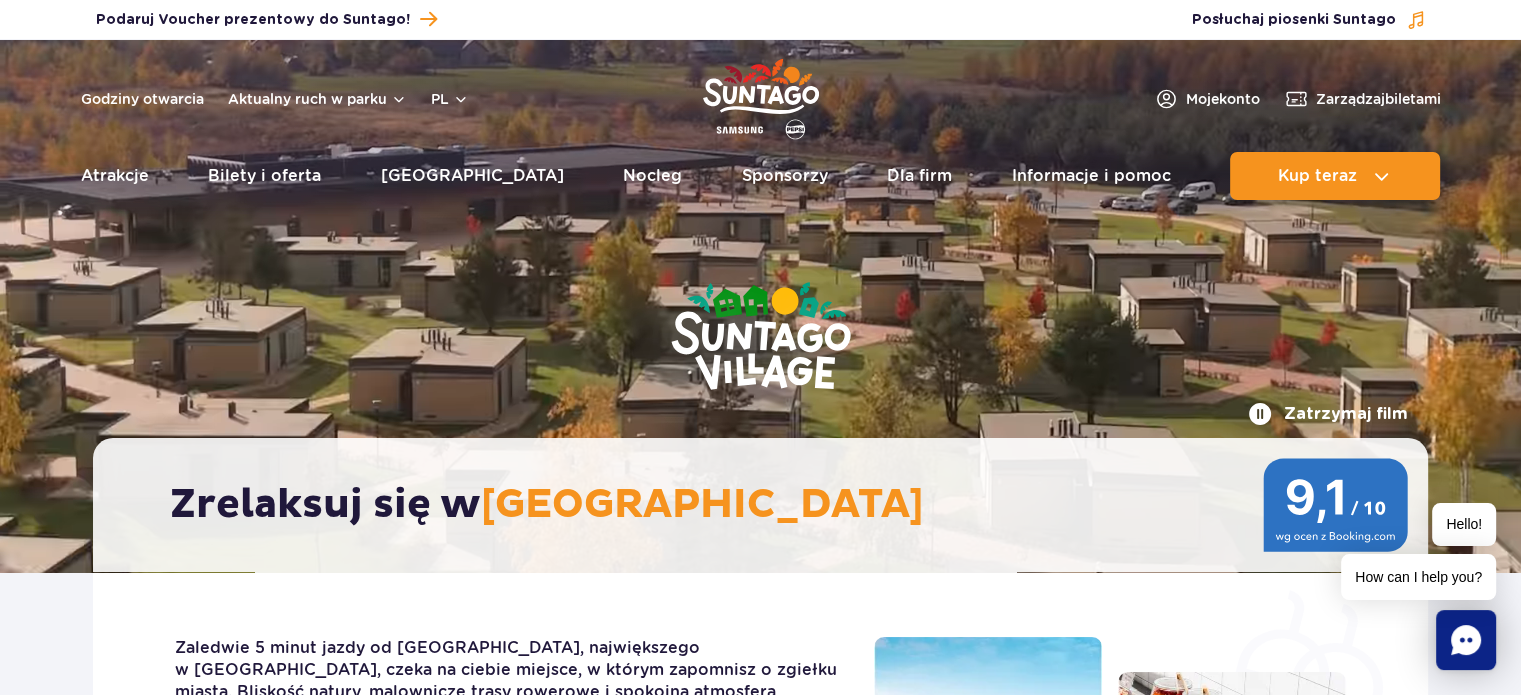 scroll, scrollTop: 0, scrollLeft: 0, axis: both 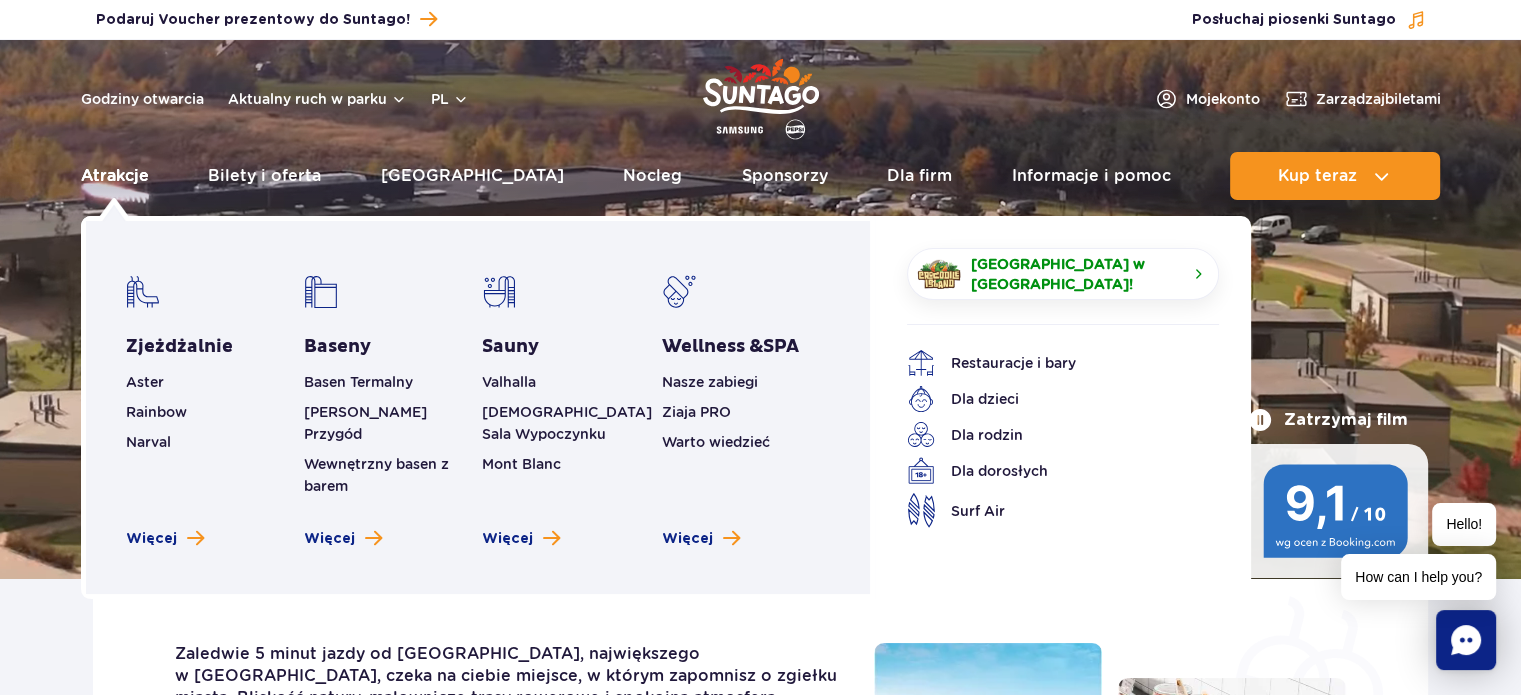 click on "Atrakcje" at bounding box center [115, 176] 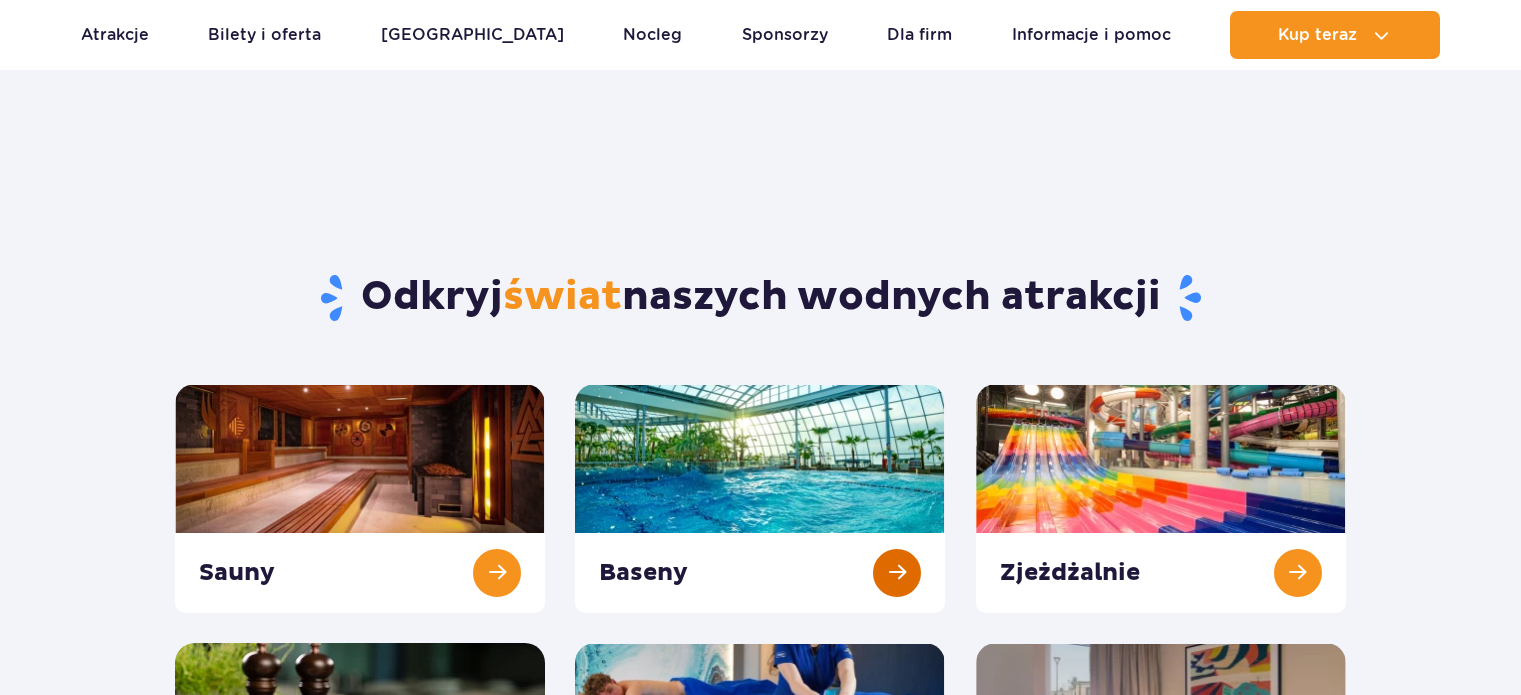 scroll, scrollTop: 200, scrollLeft: 0, axis: vertical 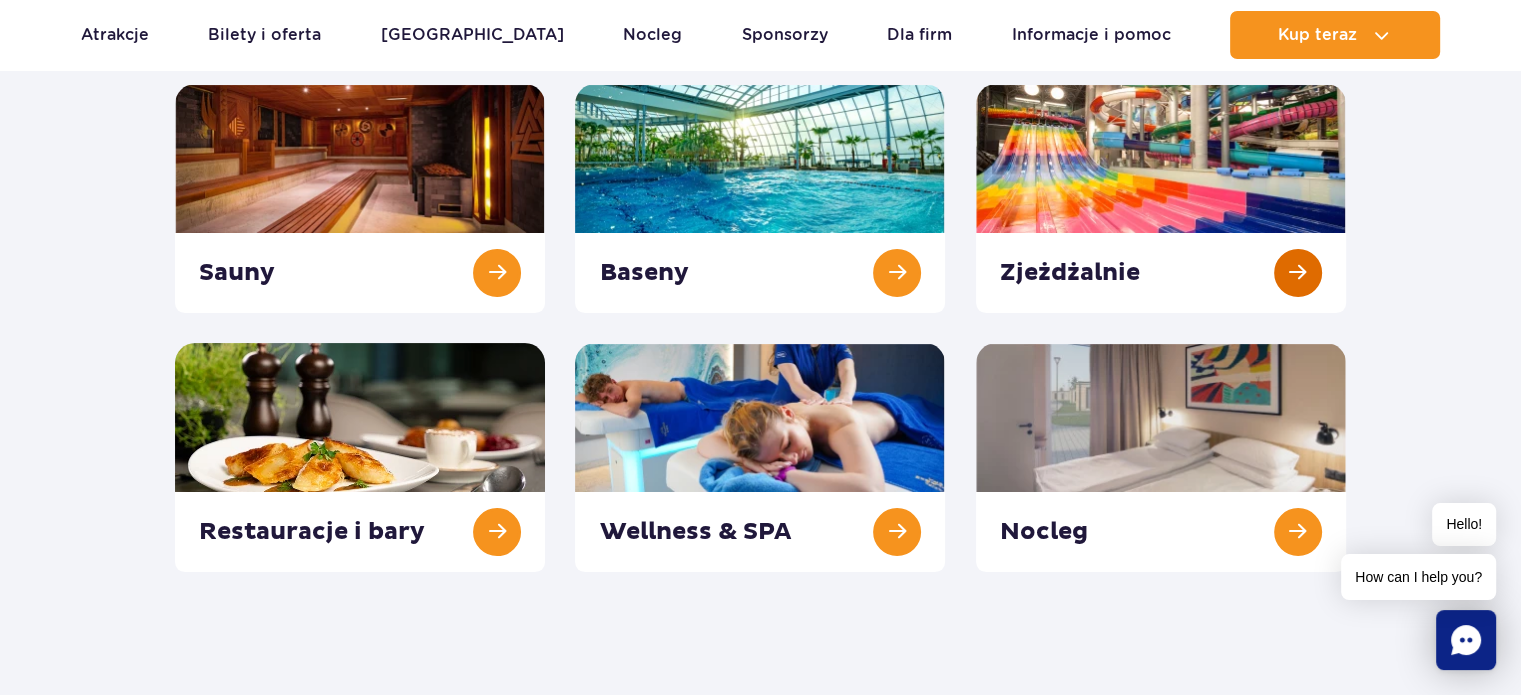 click at bounding box center [1161, 198] 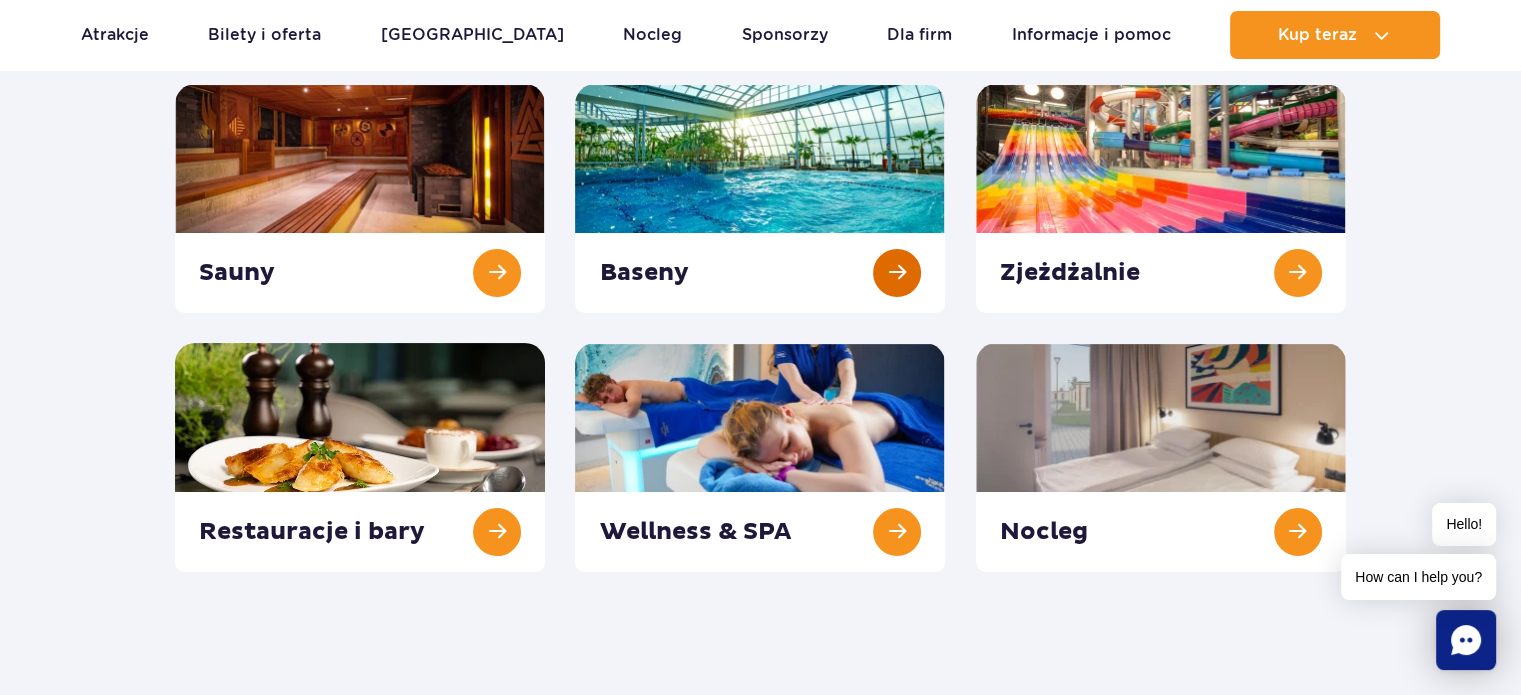 click at bounding box center (760, 198) 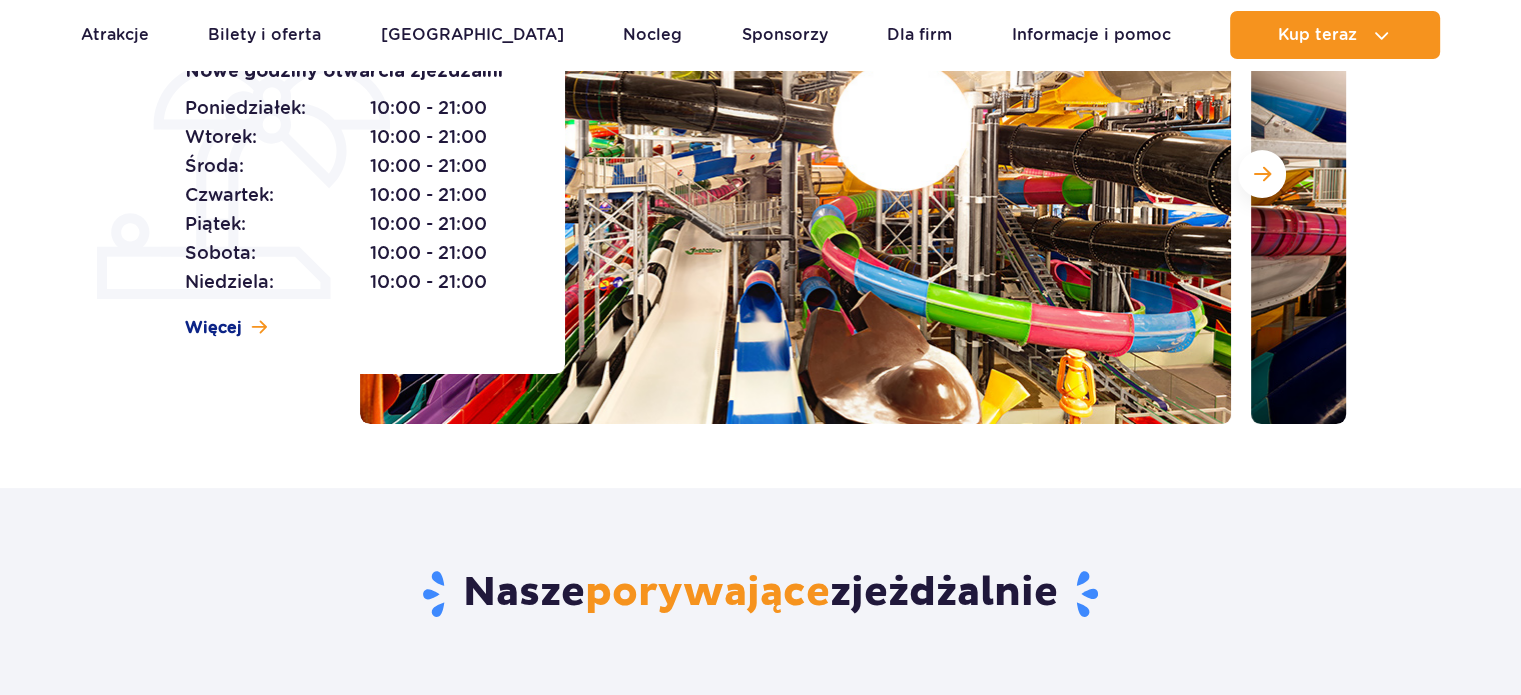scroll, scrollTop: 400, scrollLeft: 0, axis: vertical 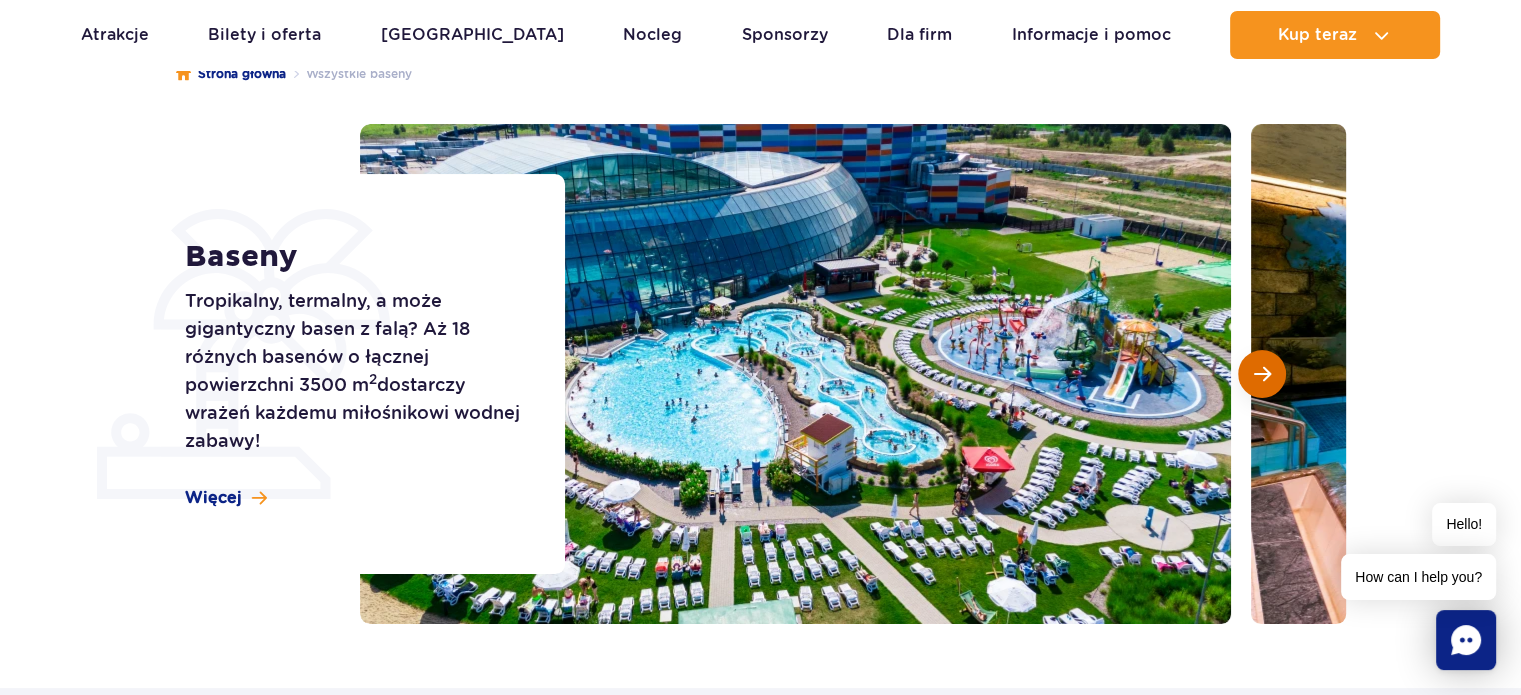 click at bounding box center (1262, 374) 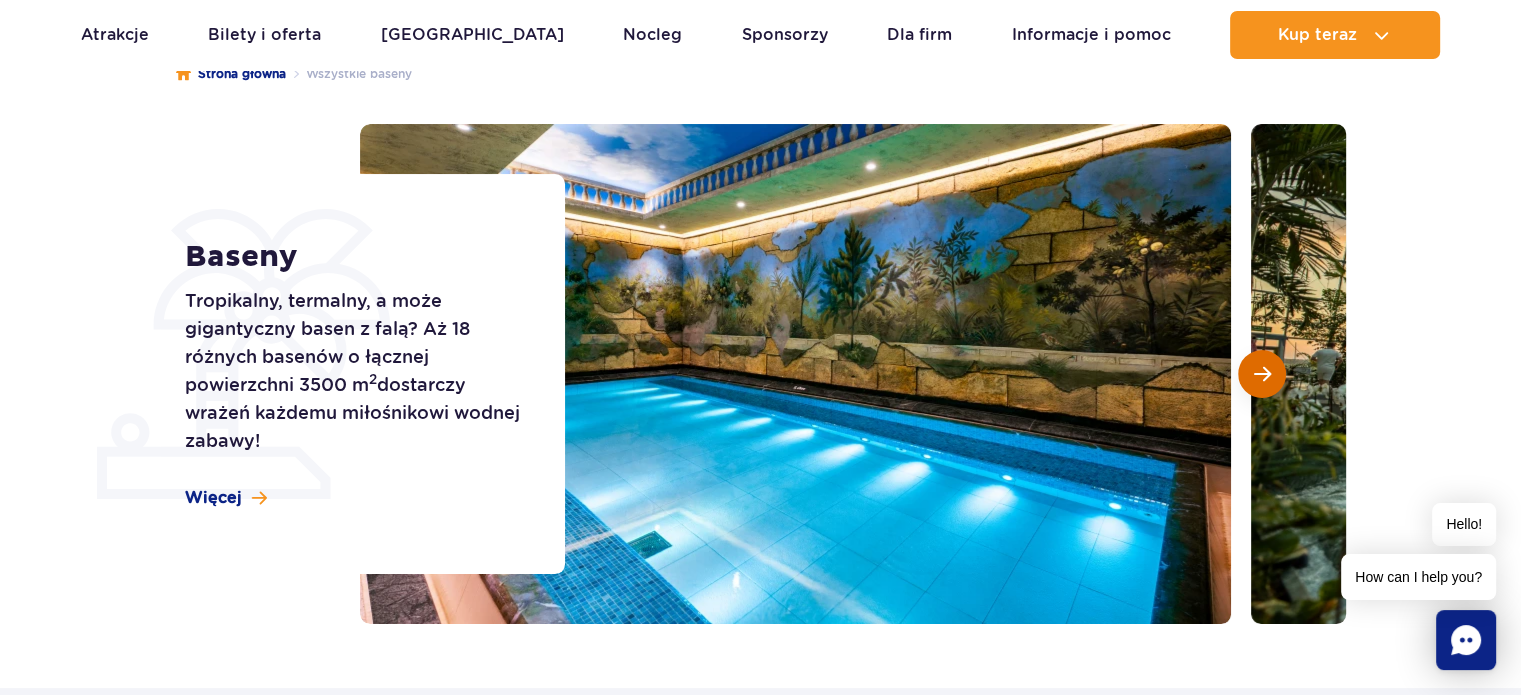click at bounding box center (1262, 374) 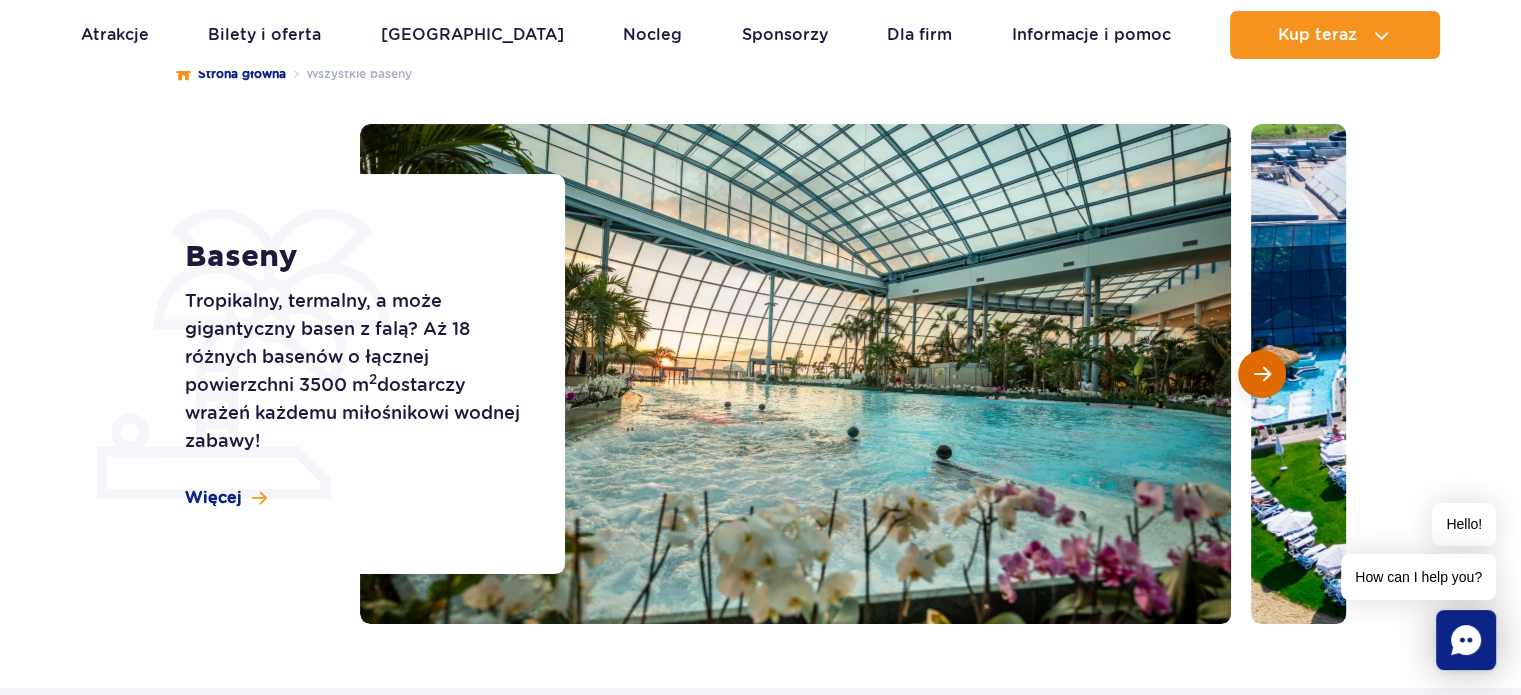 click at bounding box center [1262, 374] 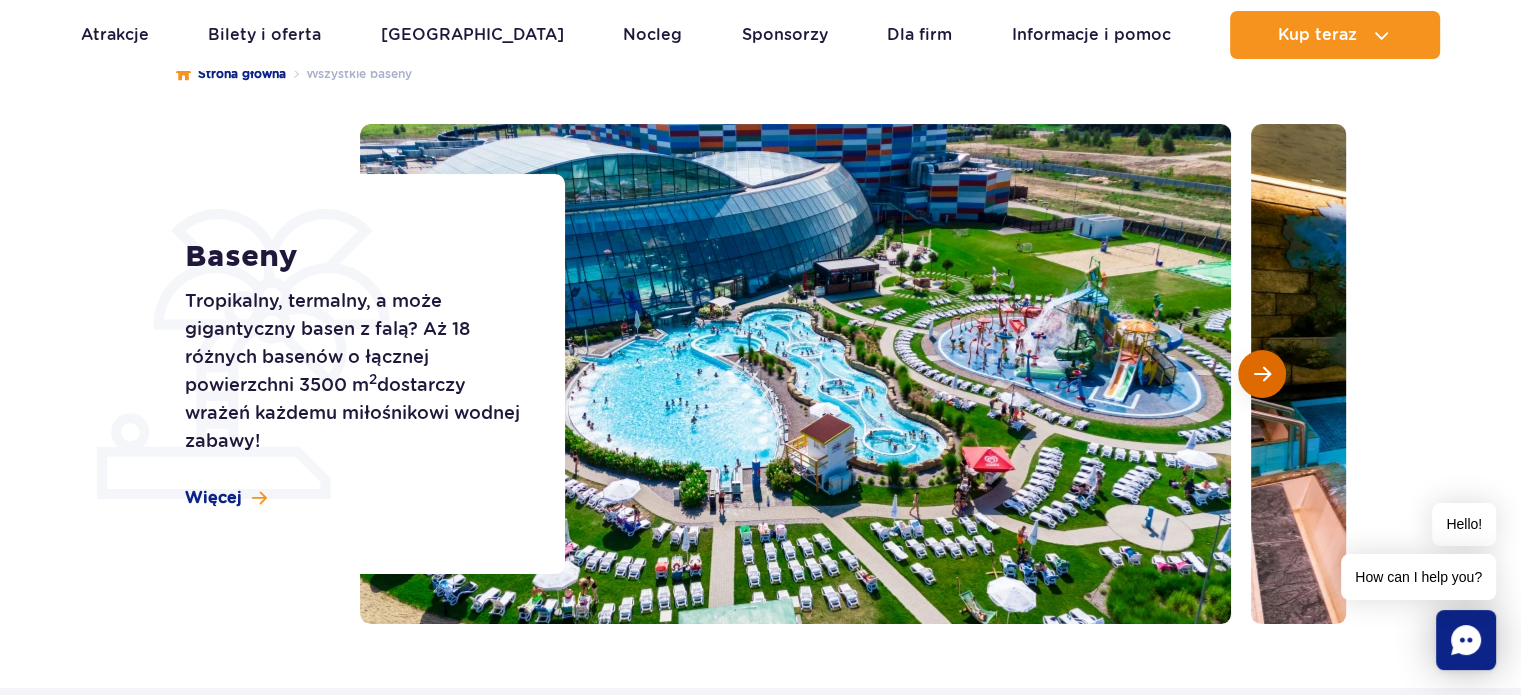 click at bounding box center [1262, 374] 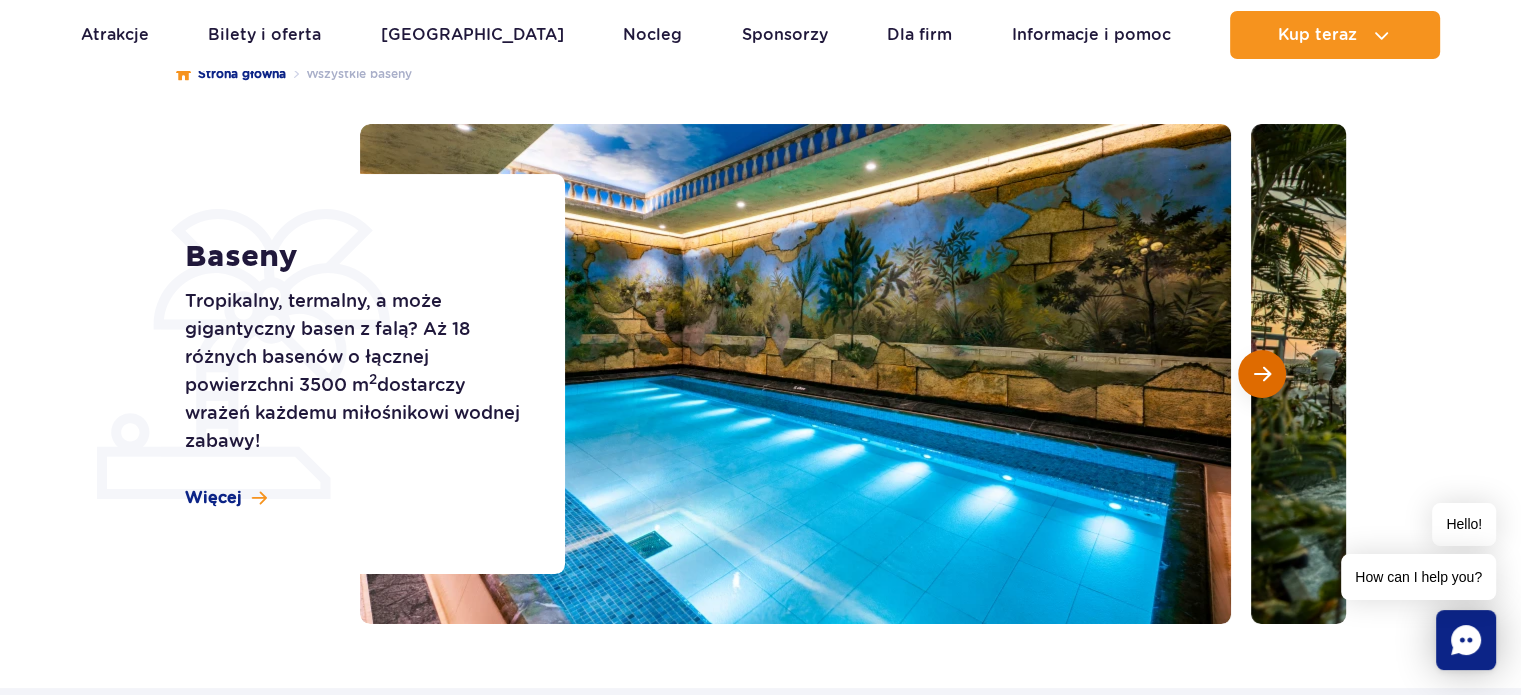 click at bounding box center (1262, 374) 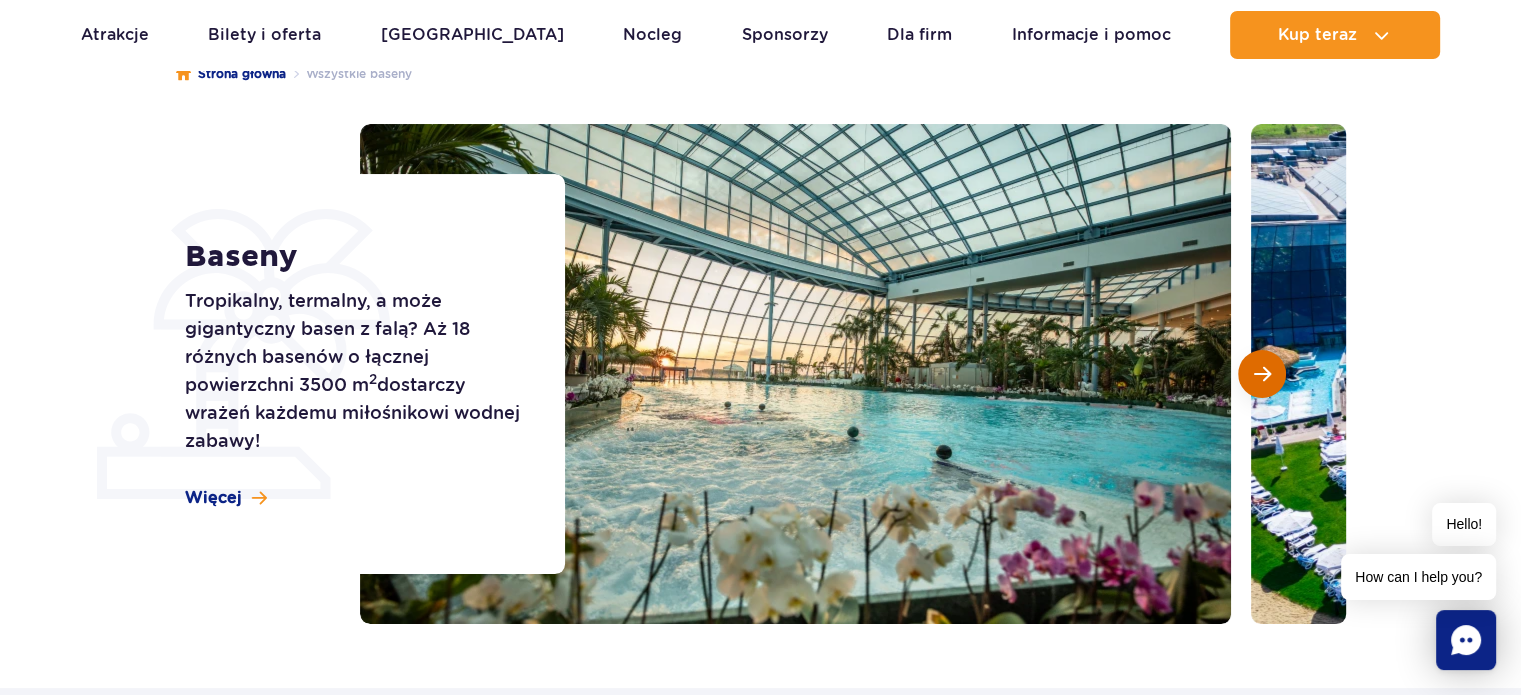 click at bounding box center [1262, 374] 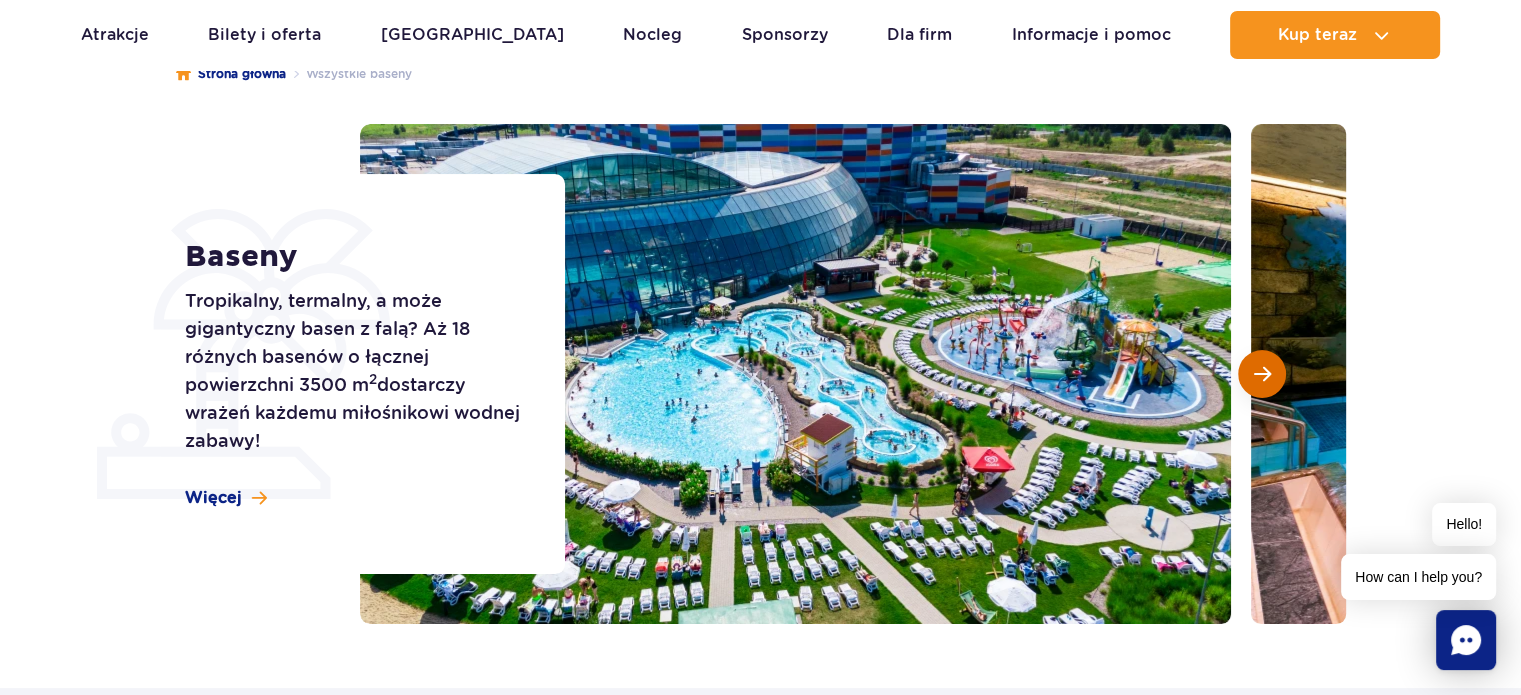 click at bounding box center (1262, 374) 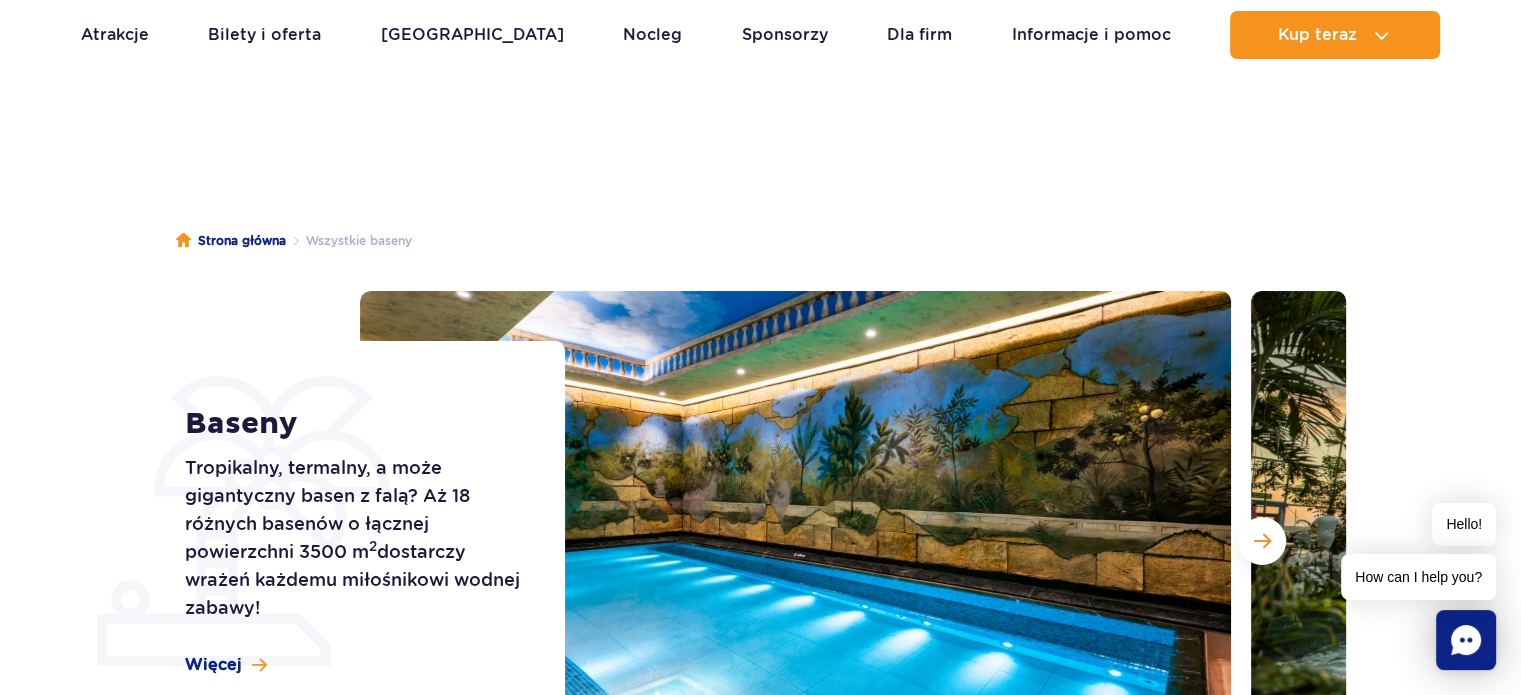 scroll, scrollTop: 0, scrollLeft: 0, axis: both 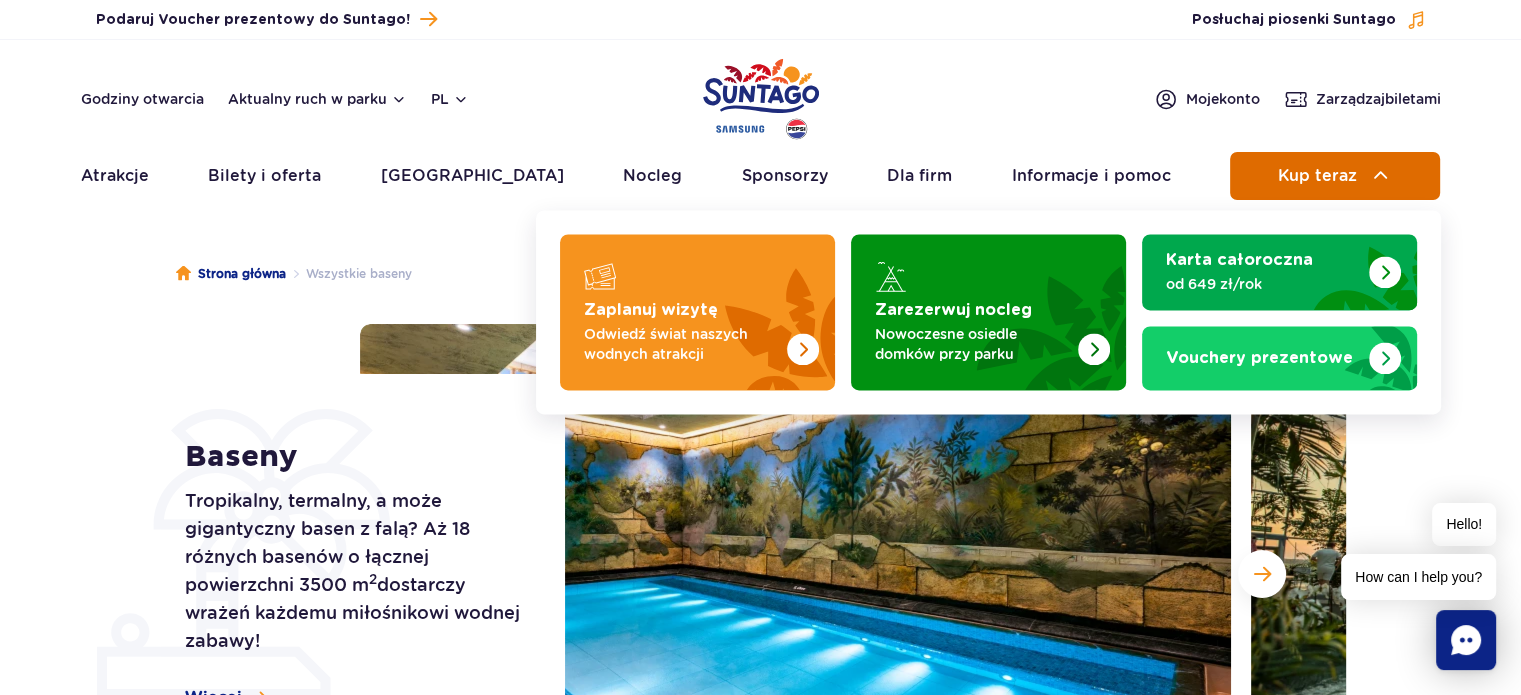click on "Kup teraz" at bounding box center [1335, 176] 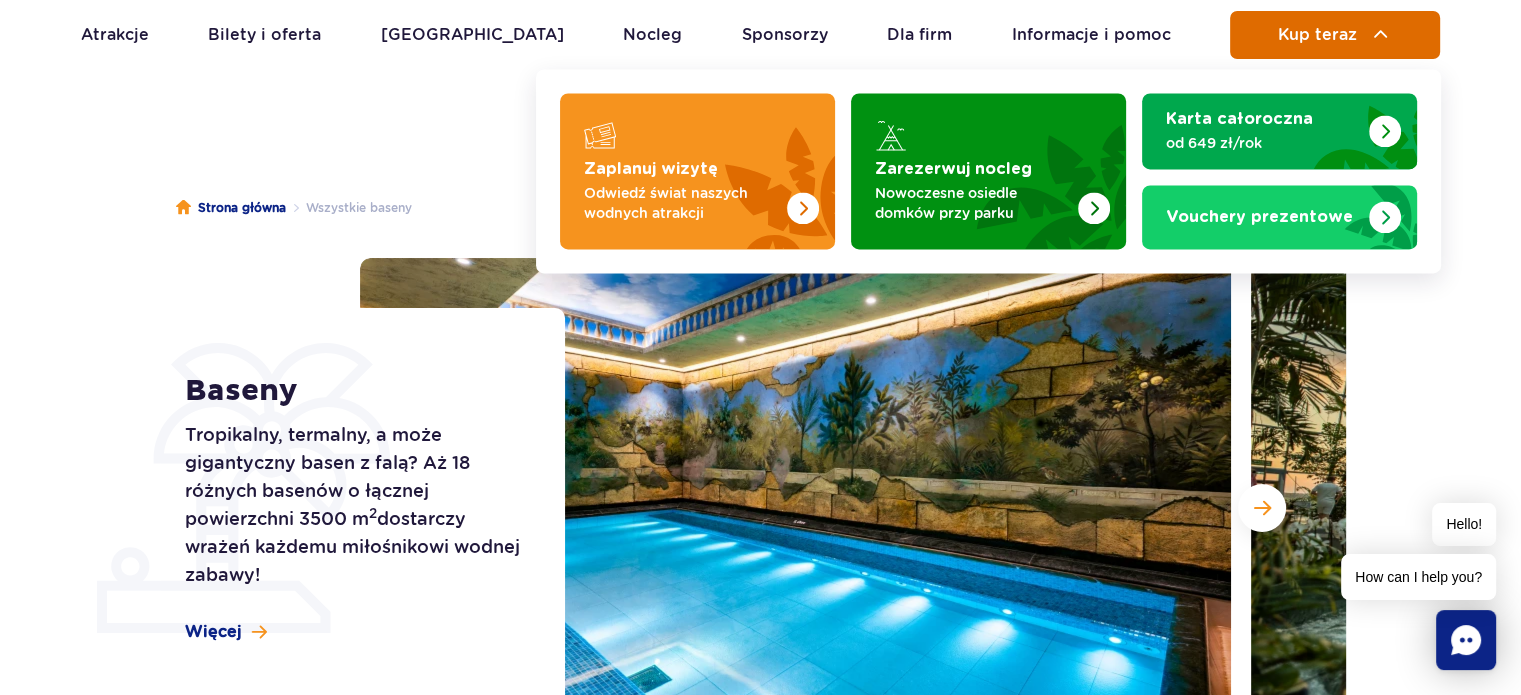 scroll, scrollTop: 100, scrollLeft: 0, axis: vertical 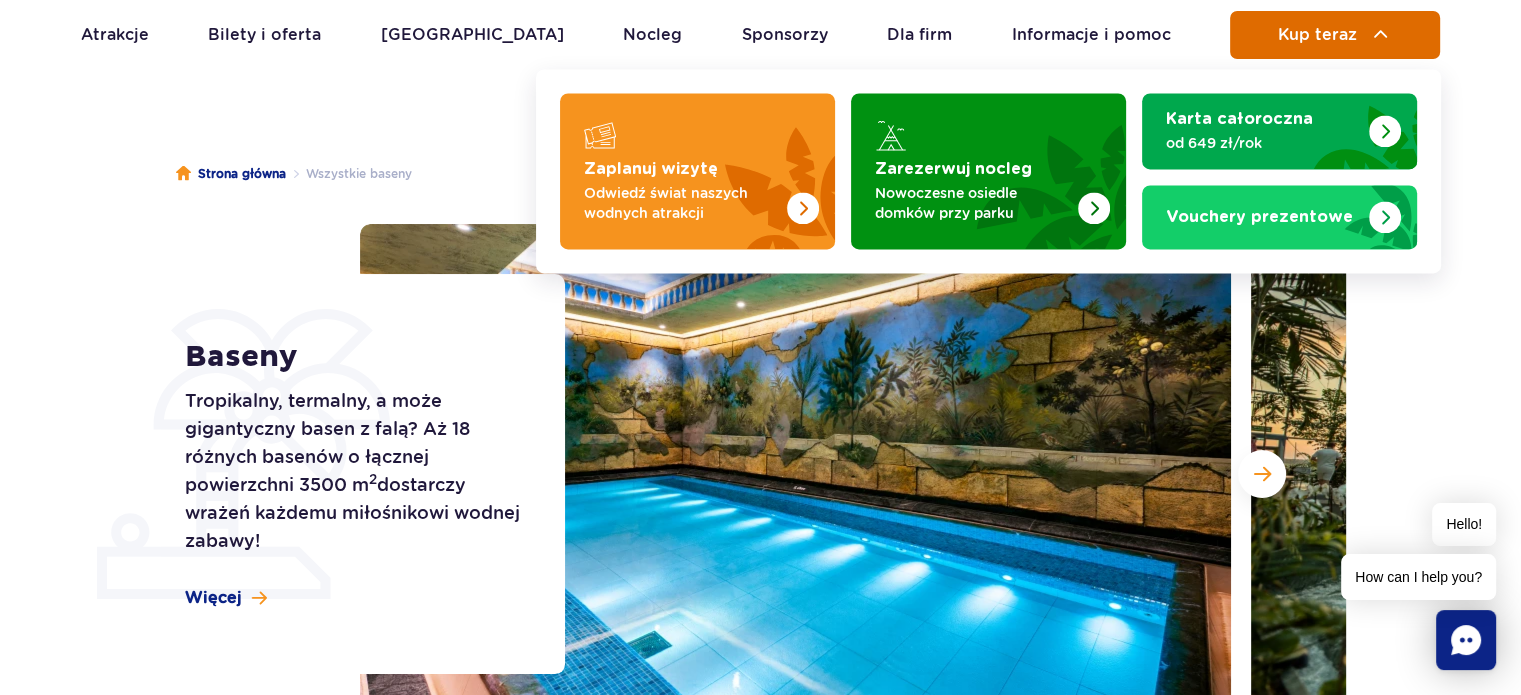 click on "Kup teraz" at bounding box center [1317, 35] 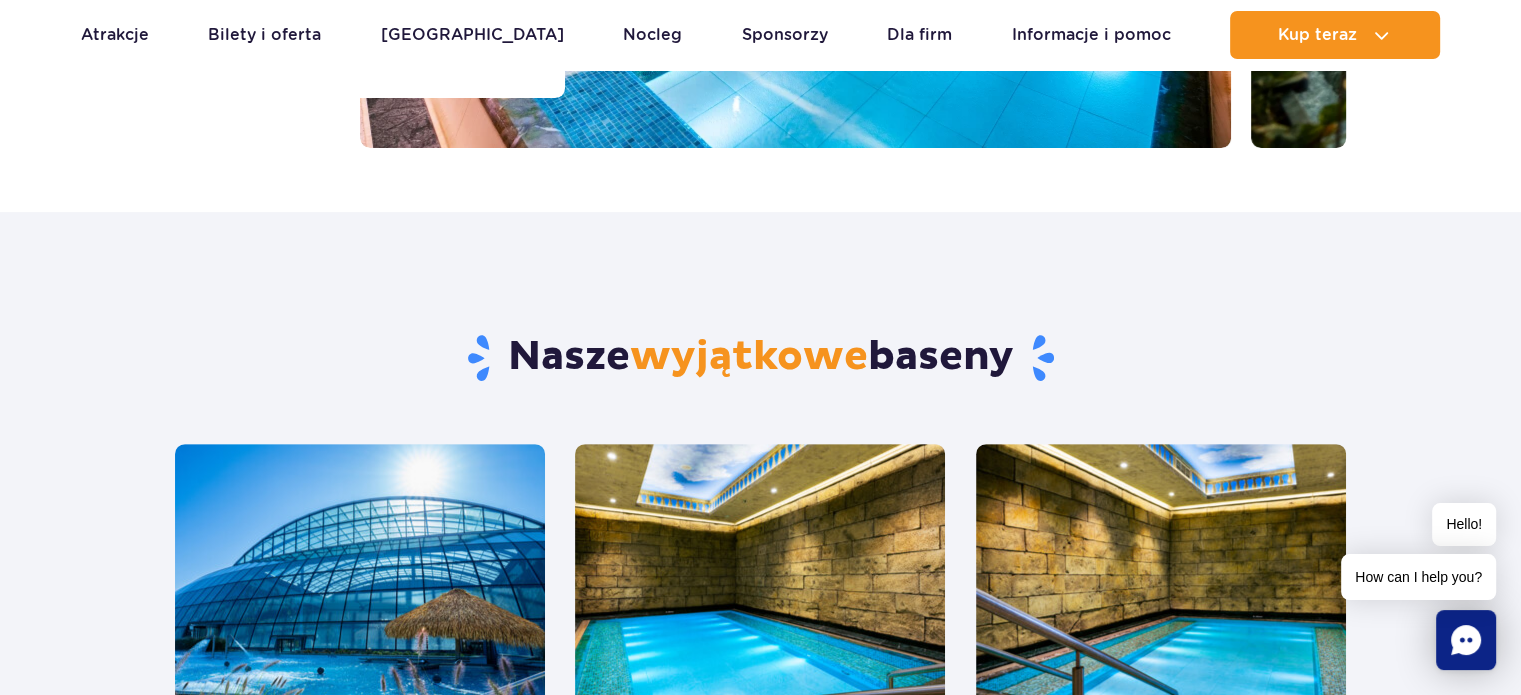 scroll, scrollTop: 500, scrollLeft: 0, axis: vertical 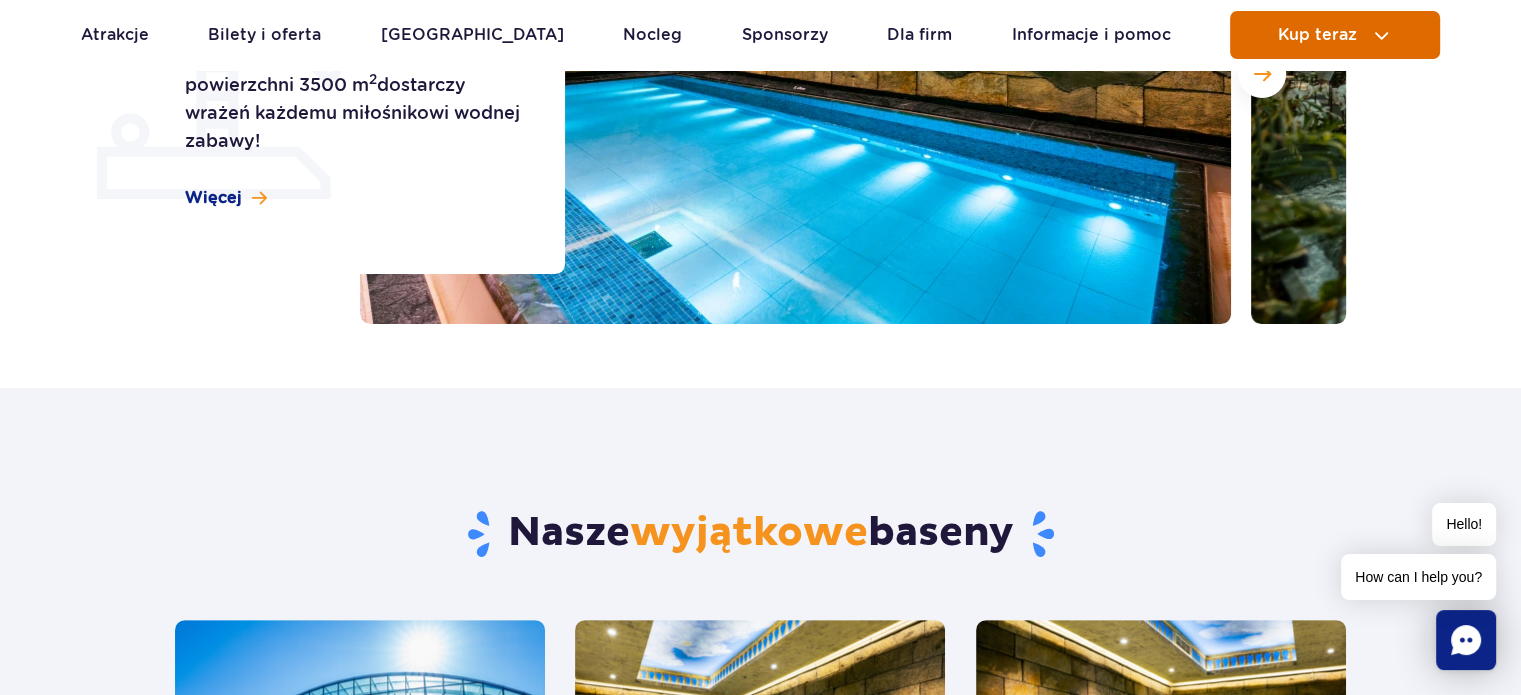 click on "Kup teraz" at bounding box center [1335, 35] 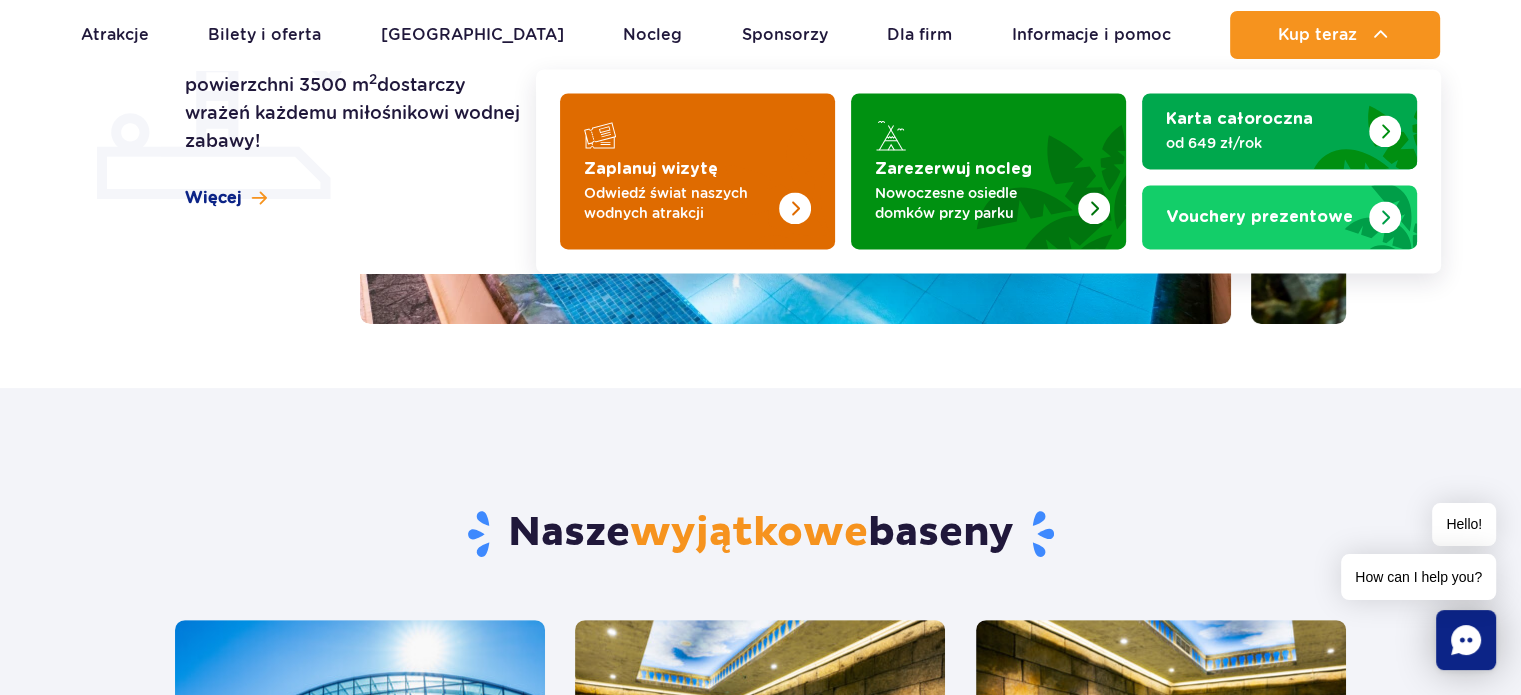 click at bounding box center [697, 171] 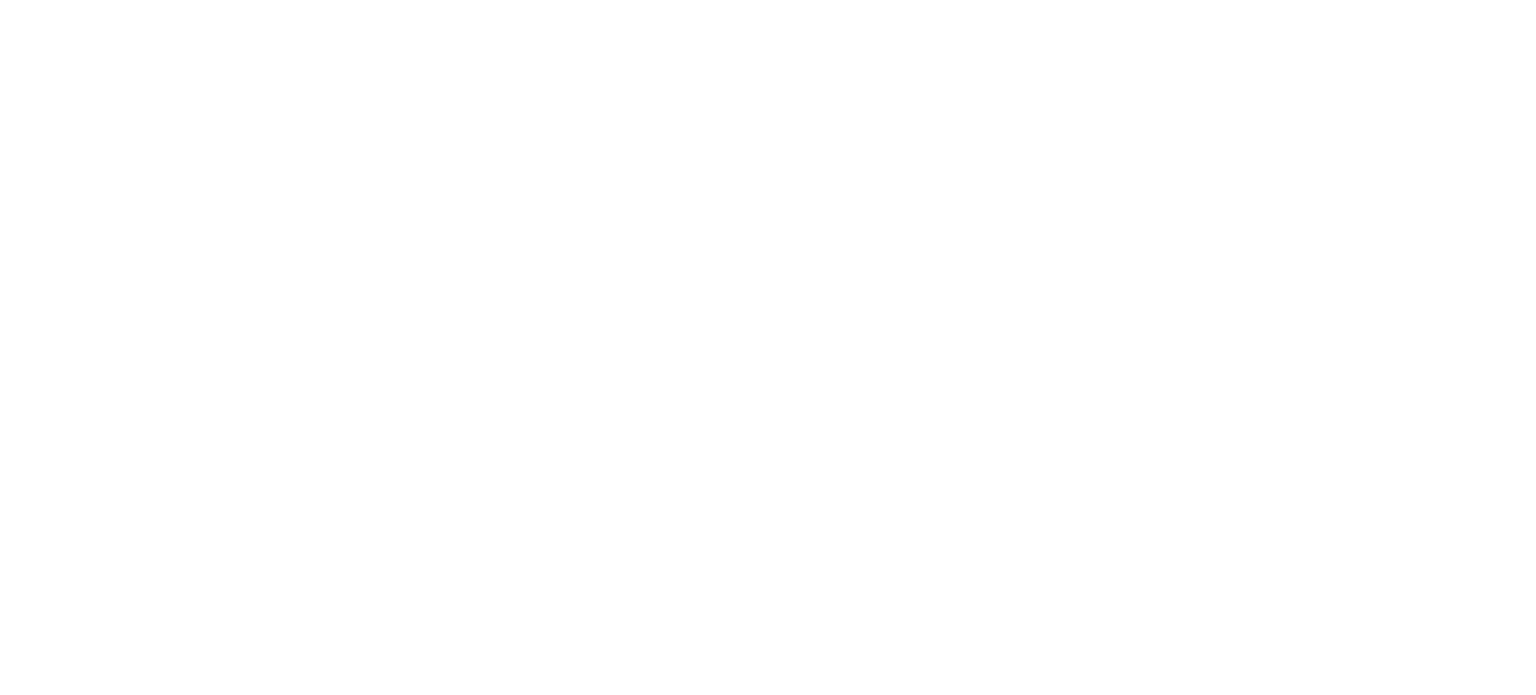scroll, scrollTop: 0, scrollLeft: 0, axis: both 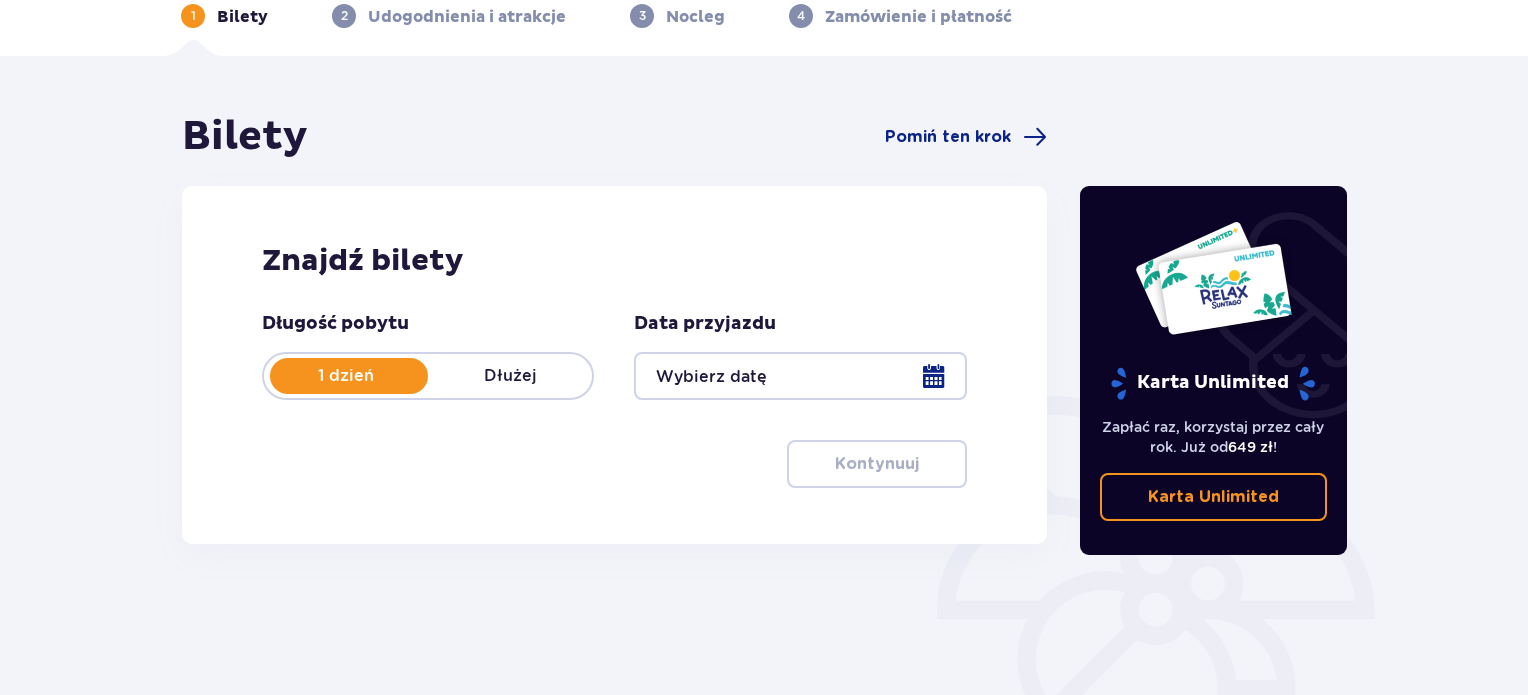 click at bounding box center [800, 376] 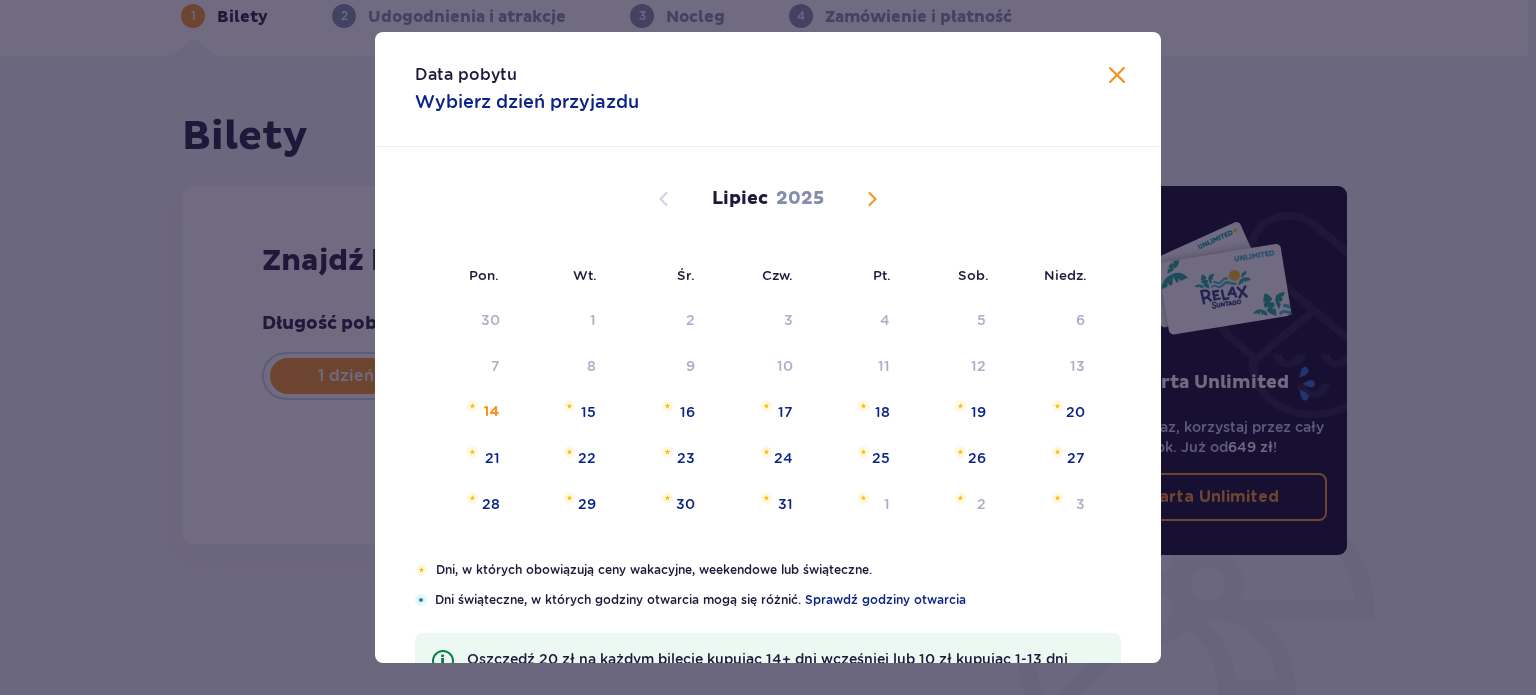 click at bounding box center [872, 199] 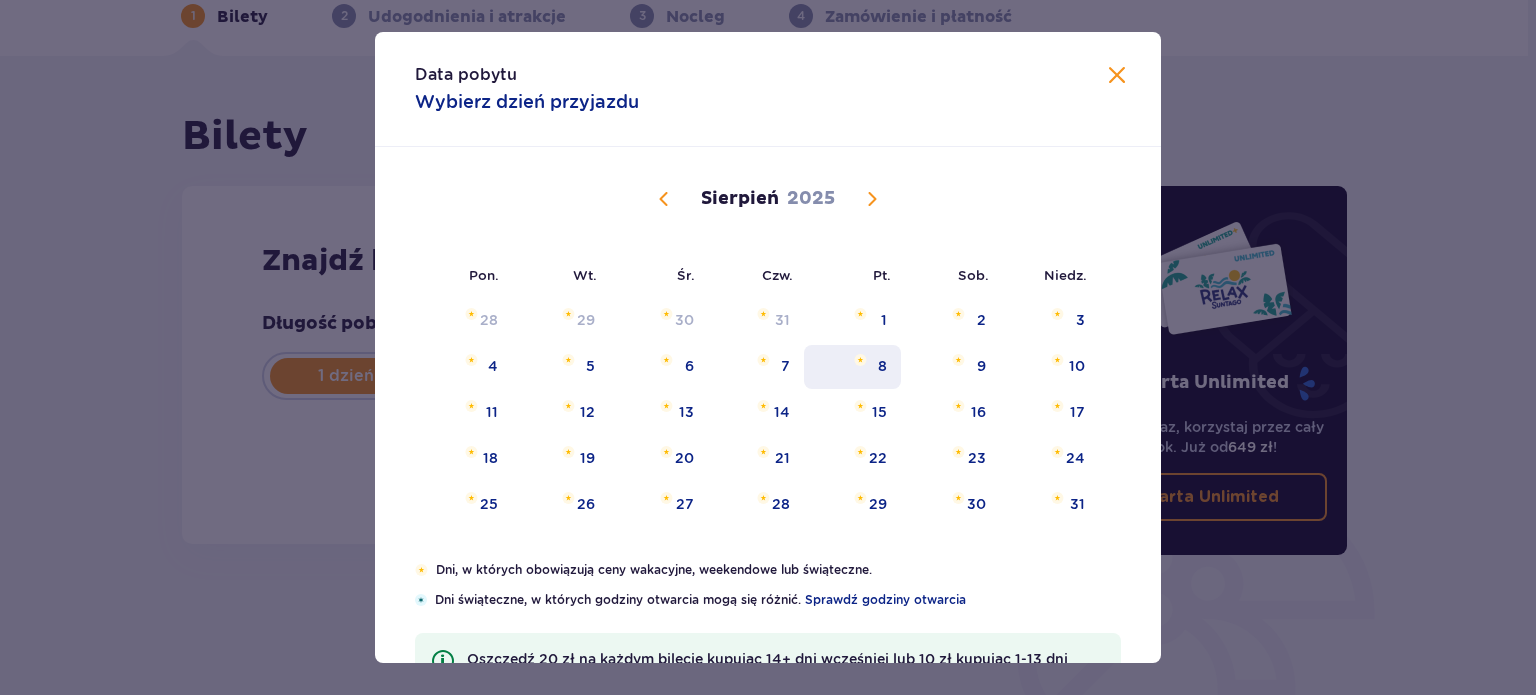 click on "8" at bounding box center [882, 366] 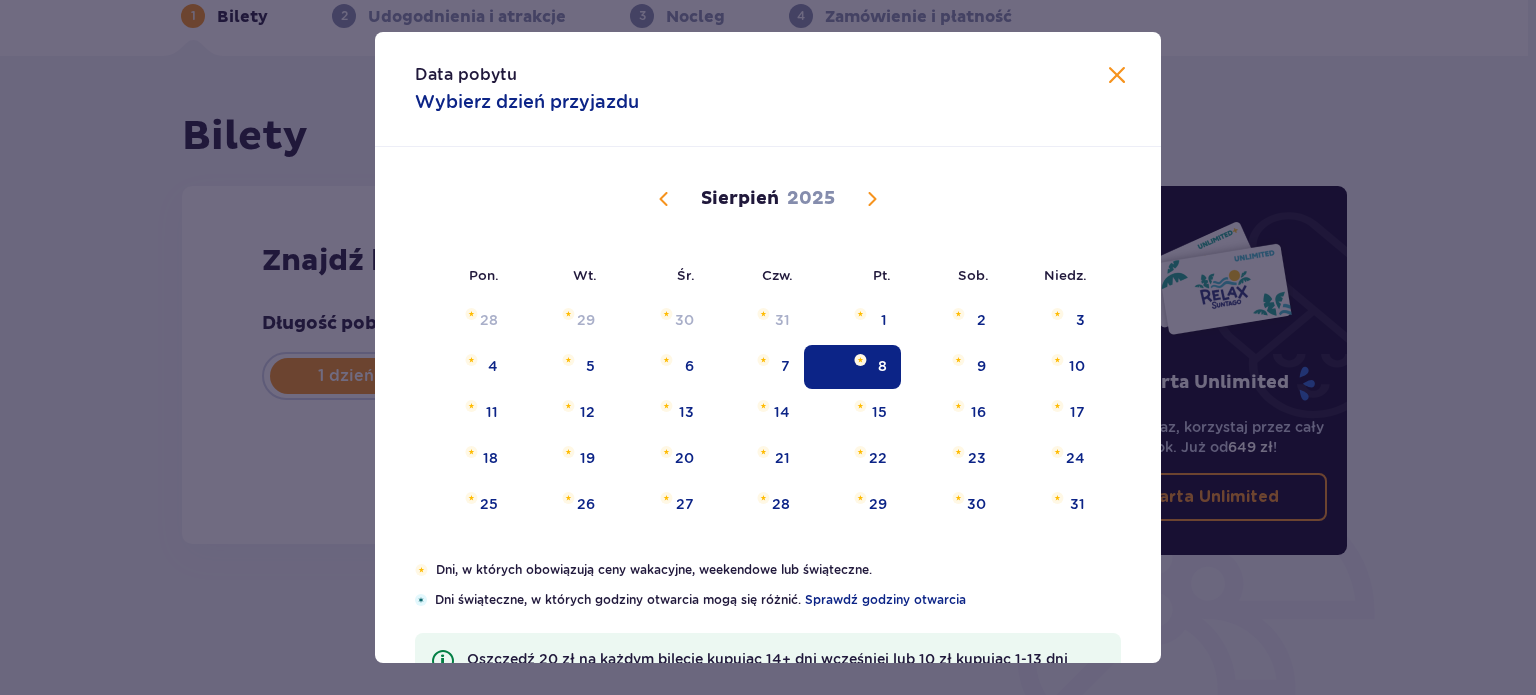 type on "[DATE]" 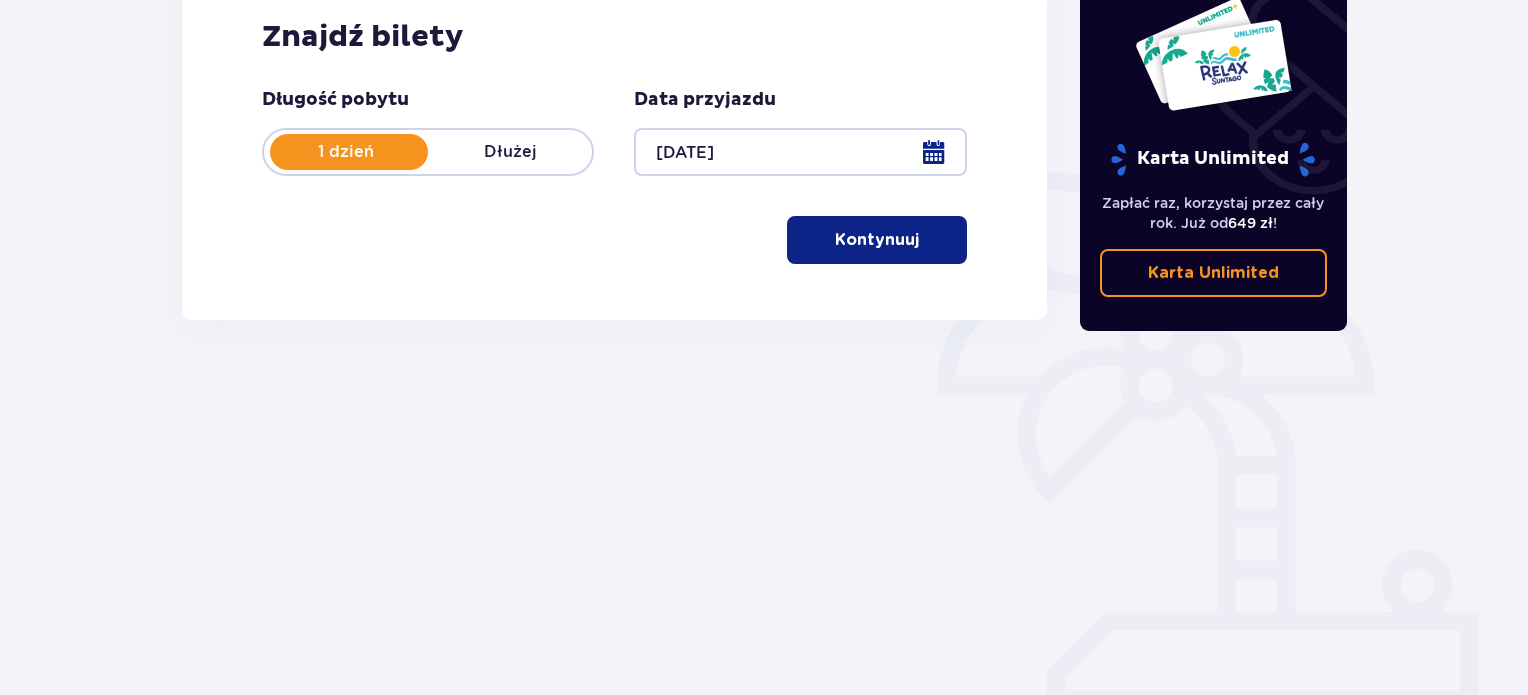 click on "Kontynuuj" at bounding box center (877, 240) 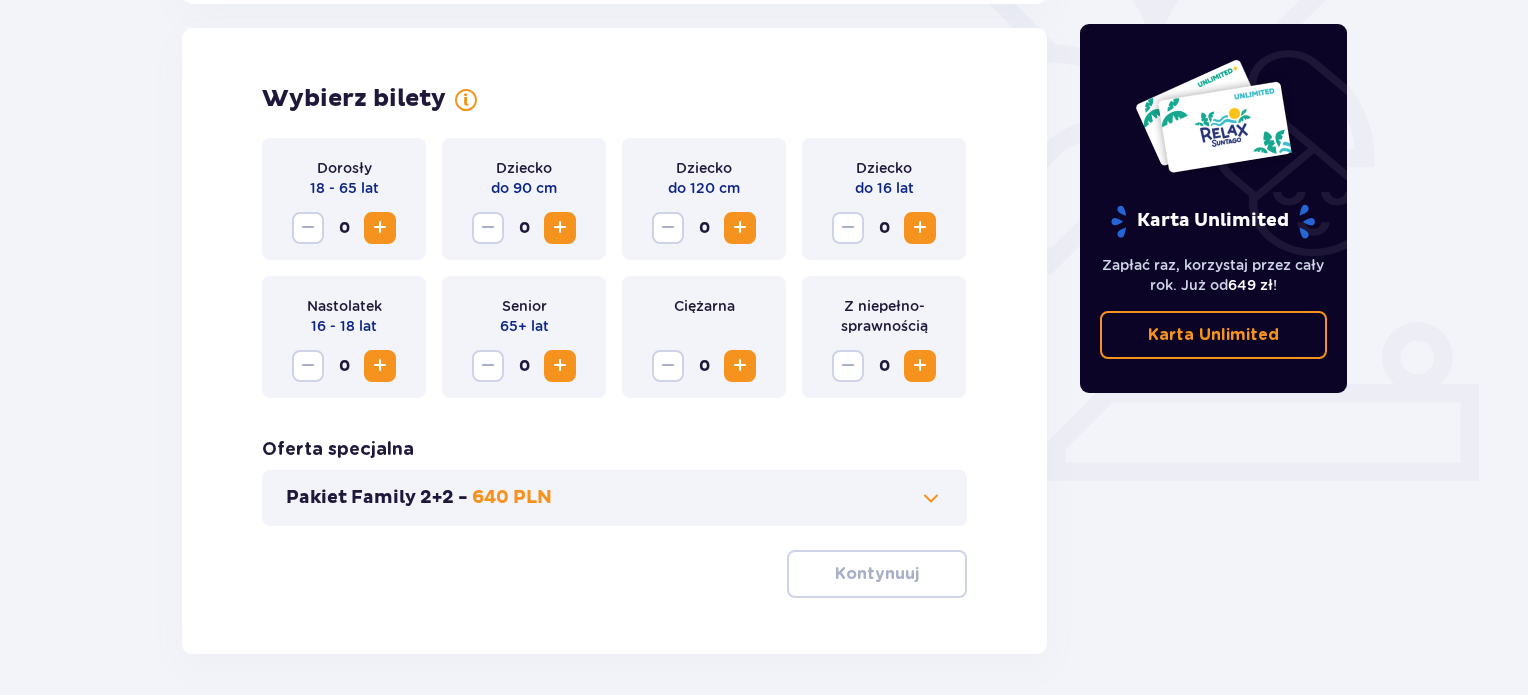 scroll, scrollTop: 556, scrollLeft: 0, axis: vertical 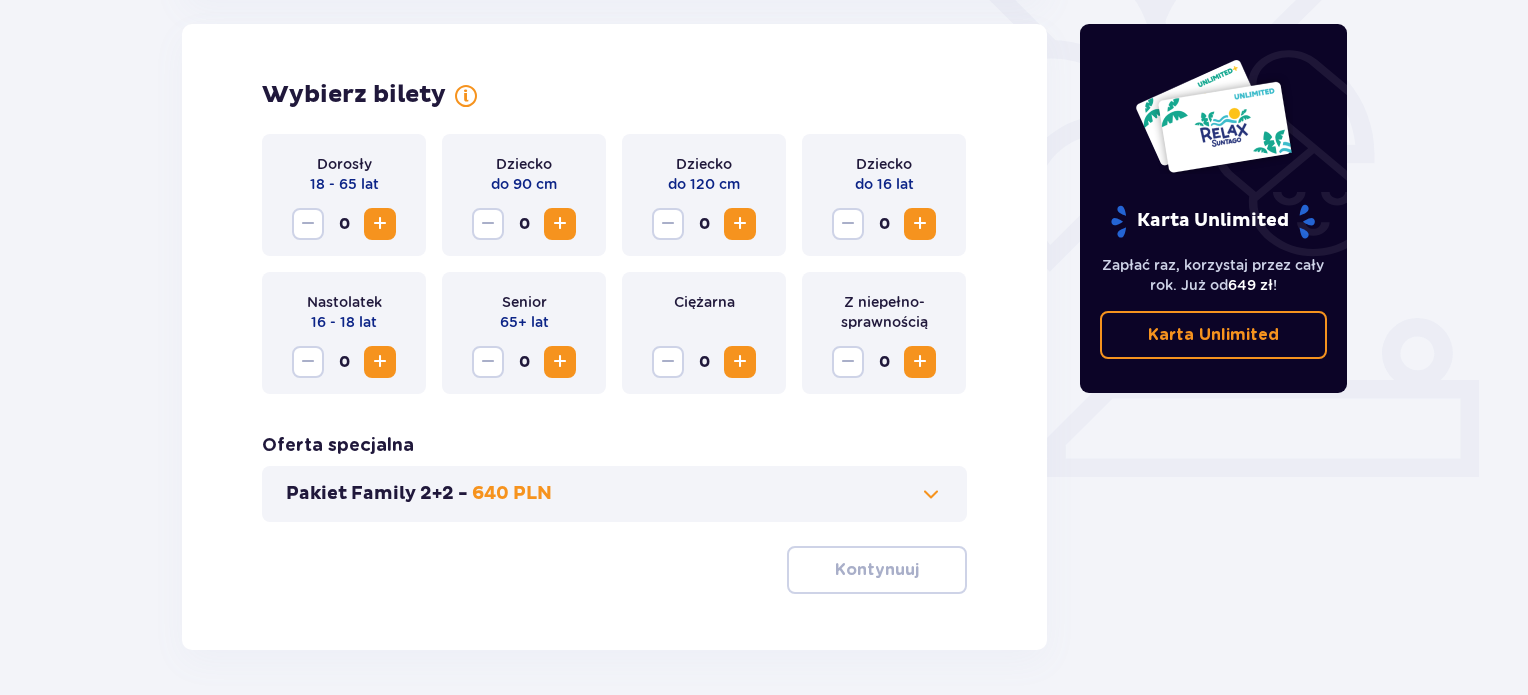 click at bounding box center [380, 224] 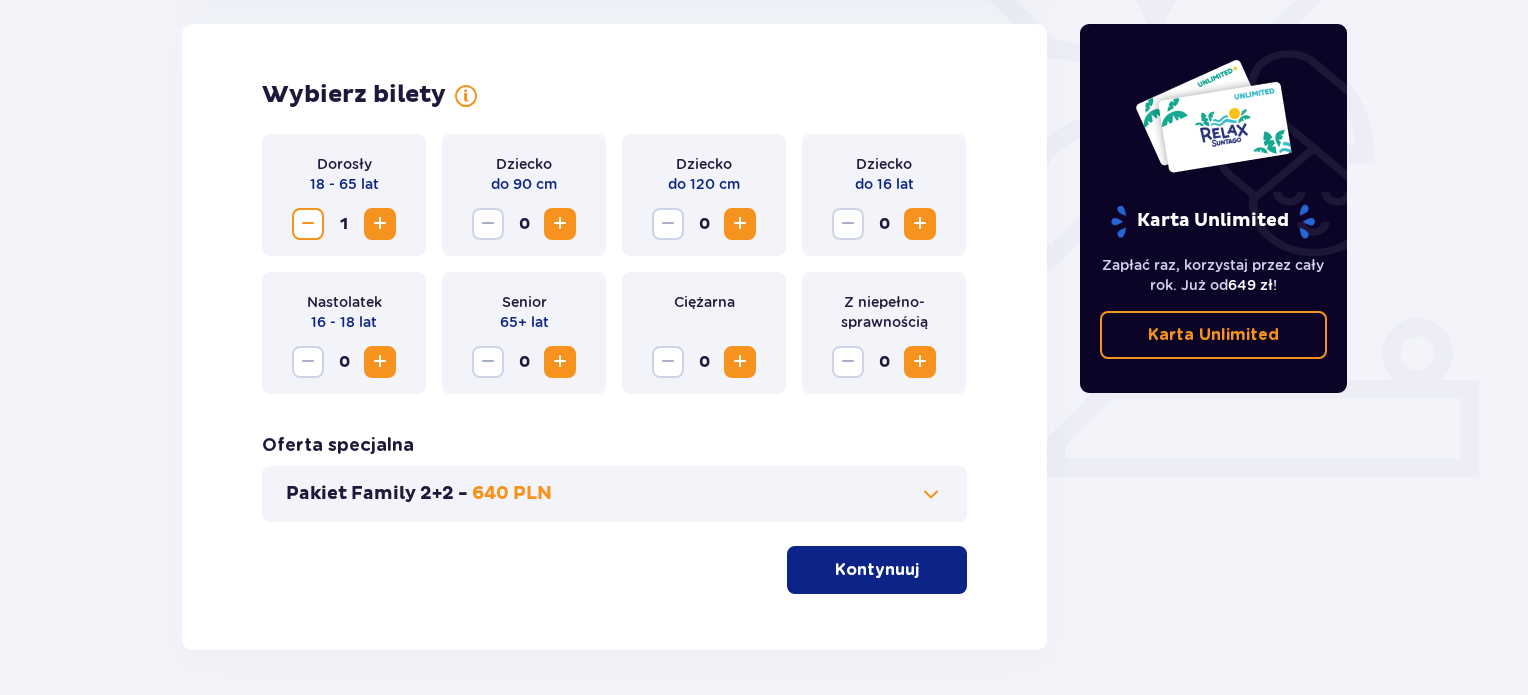 click at bounding box center (380, 224) 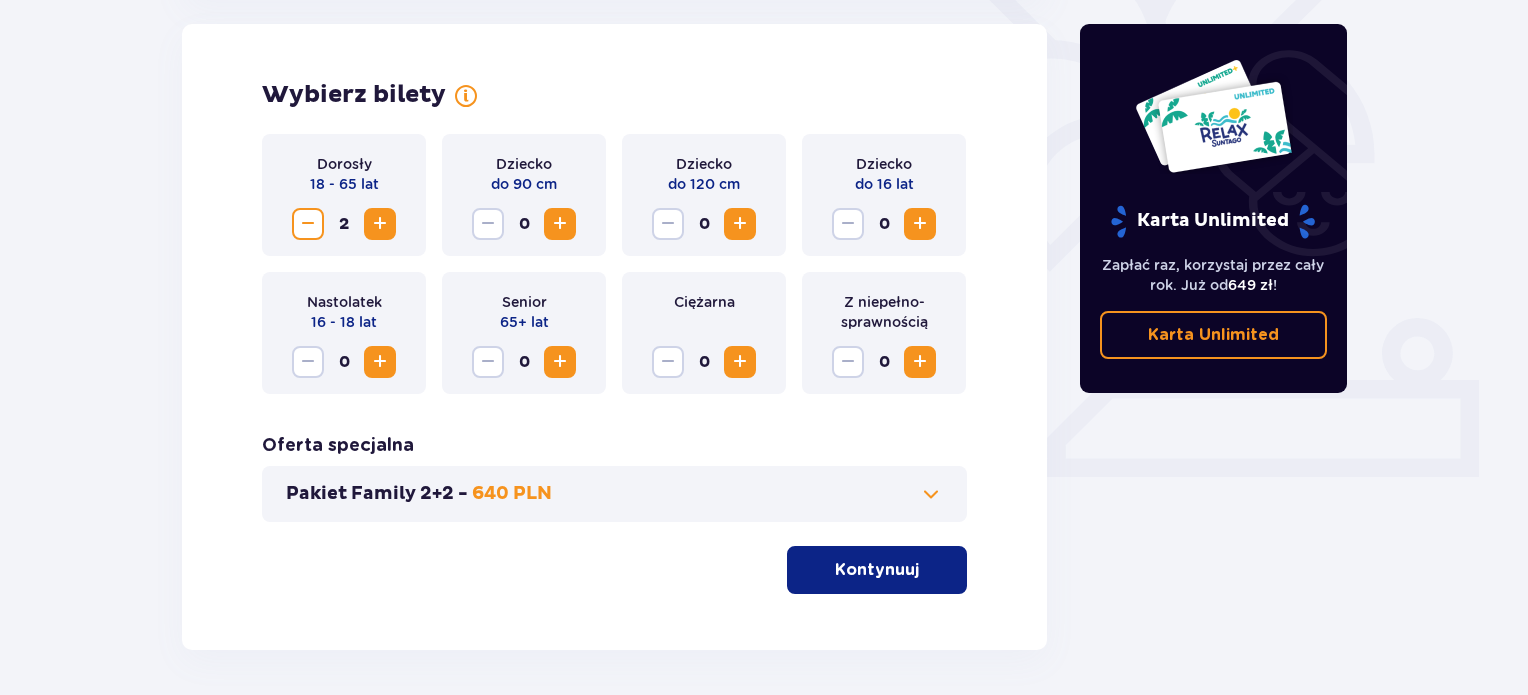 click at bounding box center [740, 224] 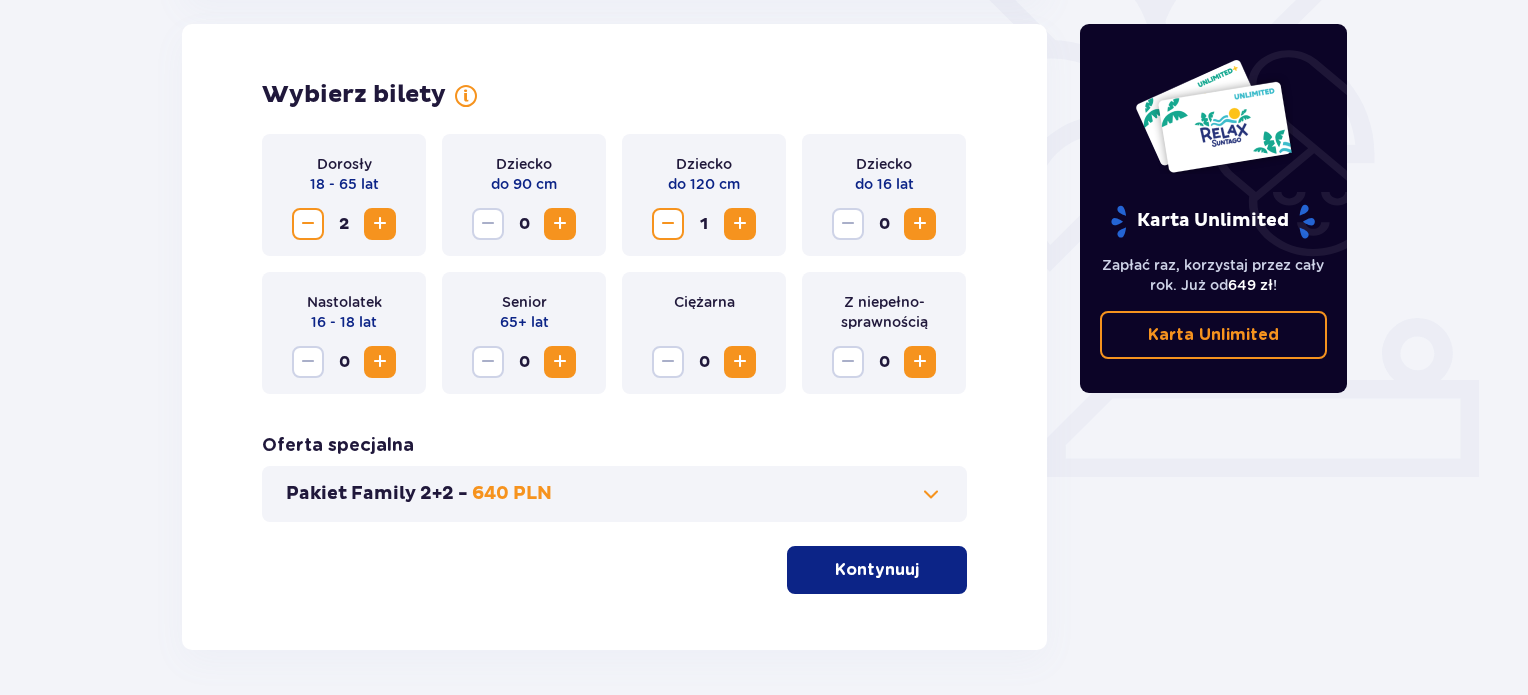 click at bounding box center [920, 224] 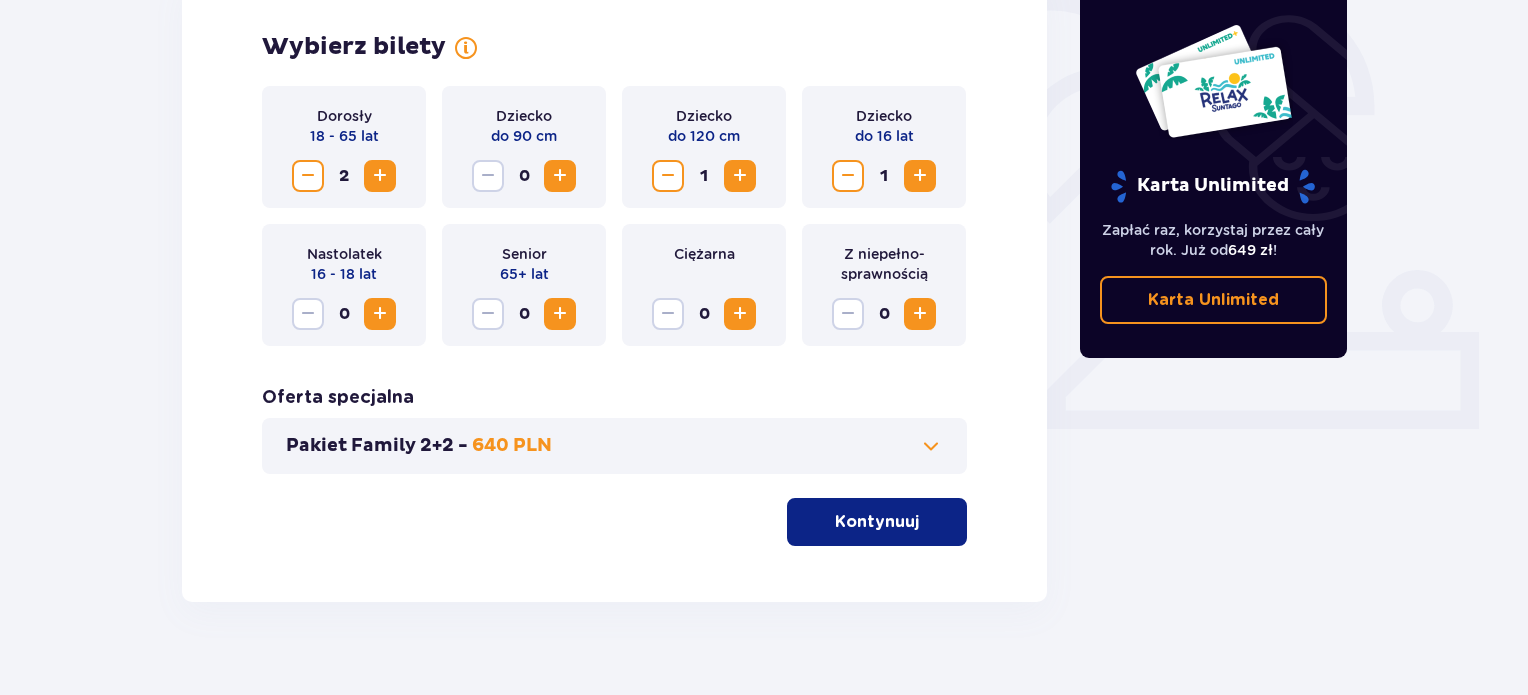 scroll, scrollTop: 631, scrollLeft: 0, axis: vertical 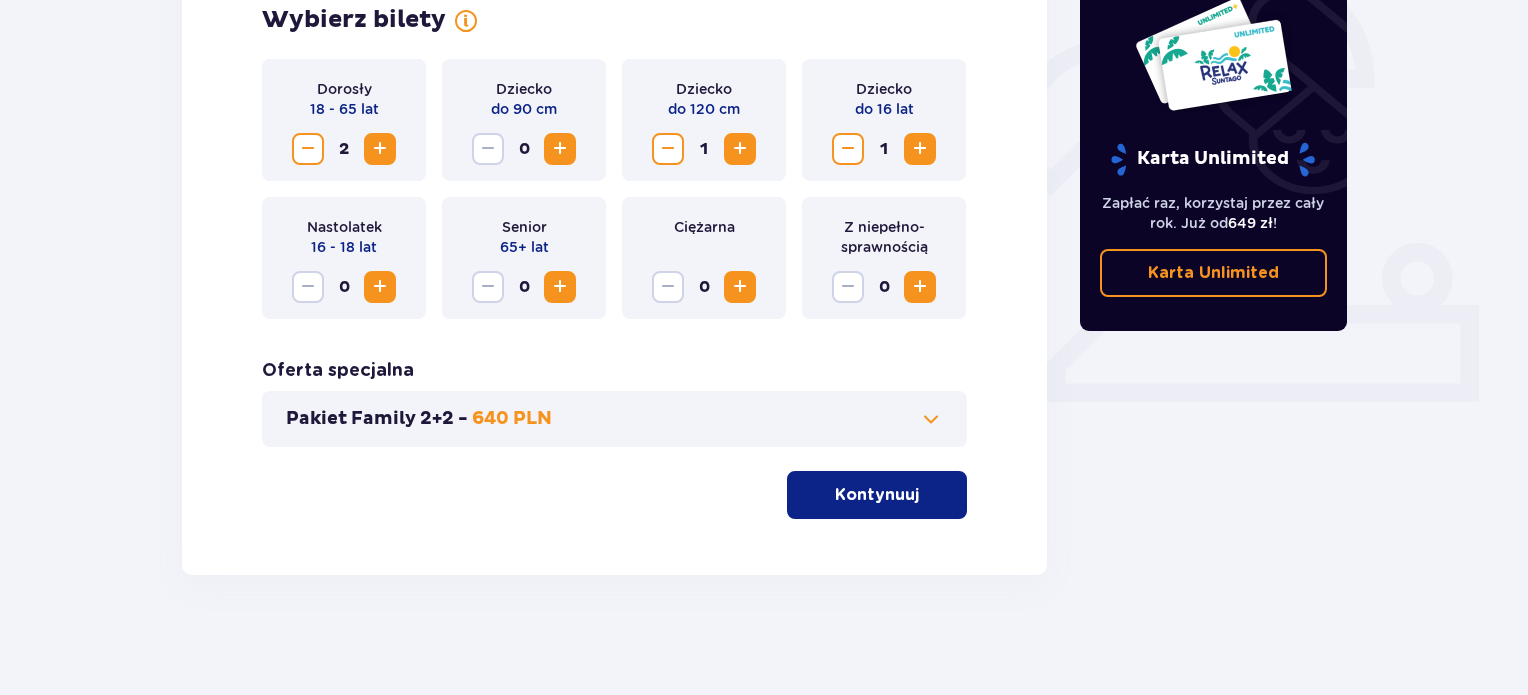 click on "Pakiet Family 2+2 -  640 PLN" at bounding box center [614, 419] 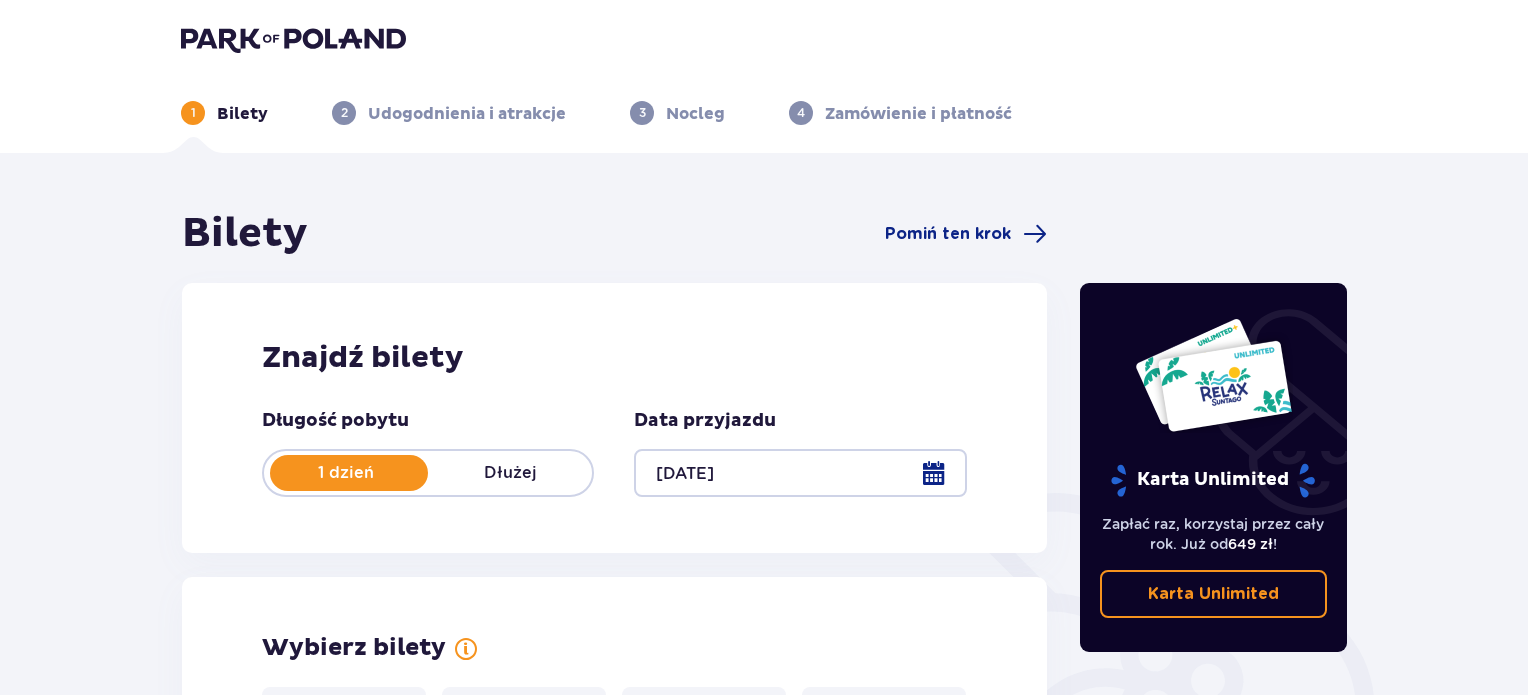 scroll, scrollTop: 0, scrollLeft: 0, axis: both 